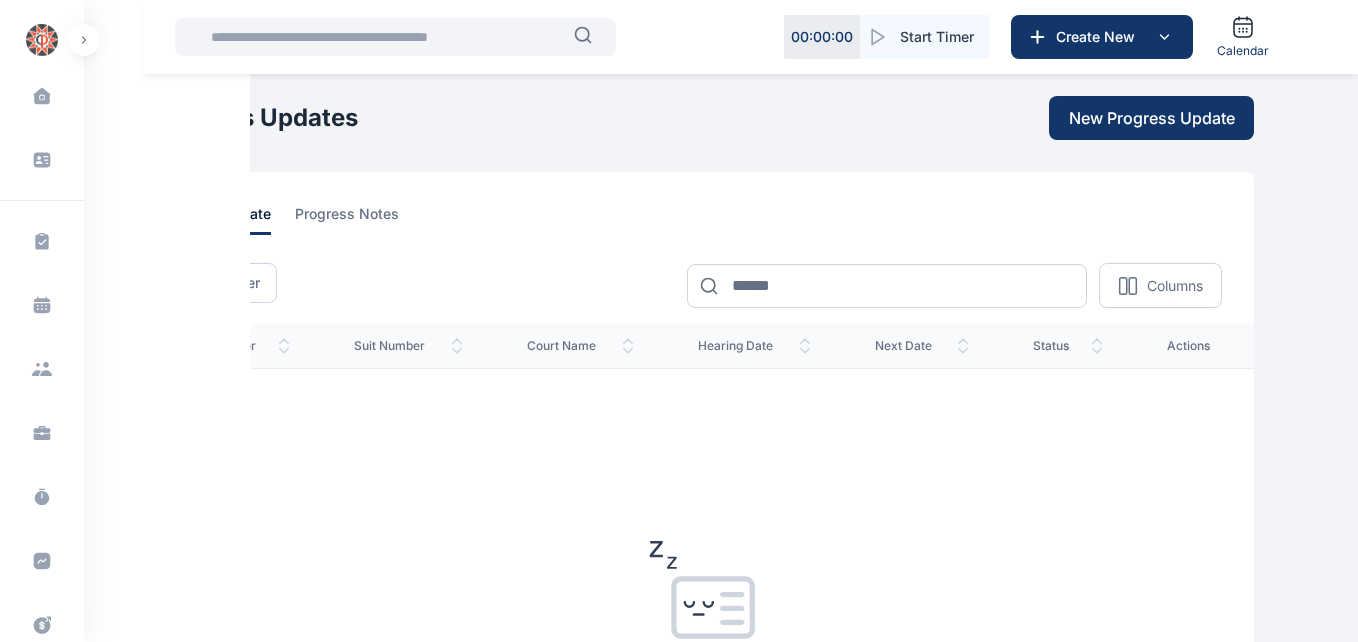 scroll, scrollTop: 0, scrollLeft: 0, axis: both 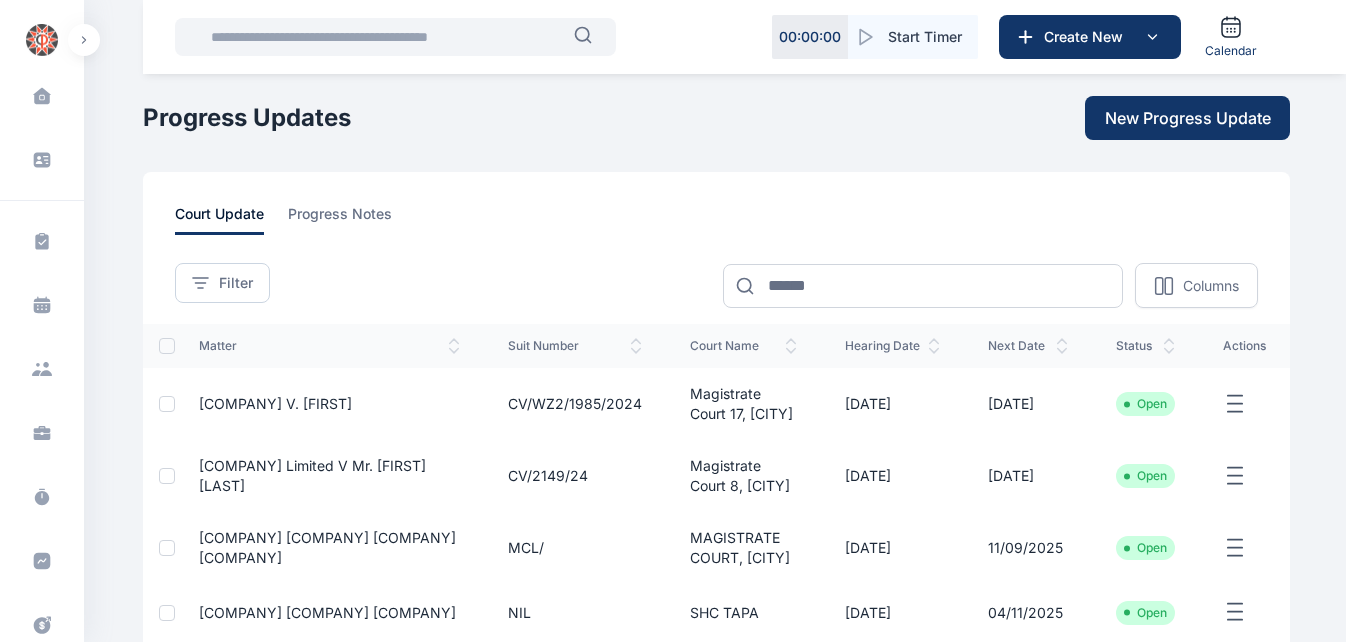 click at bounding box center (386, 37) 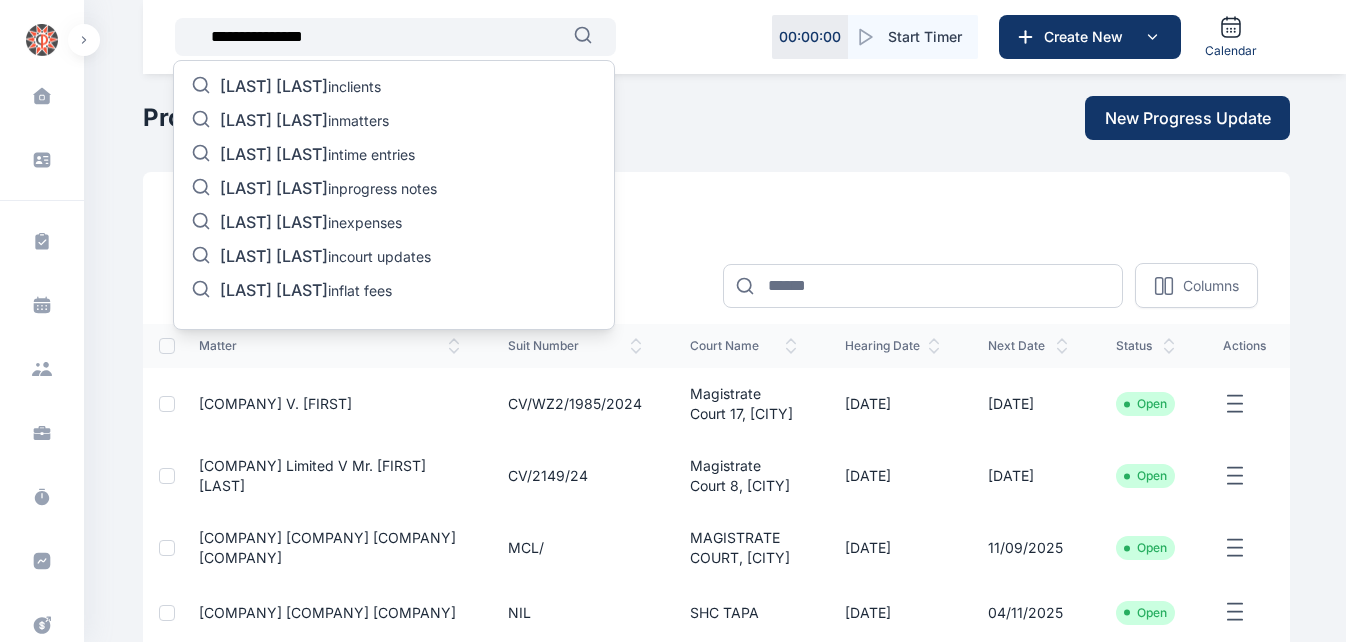 type on "**********" 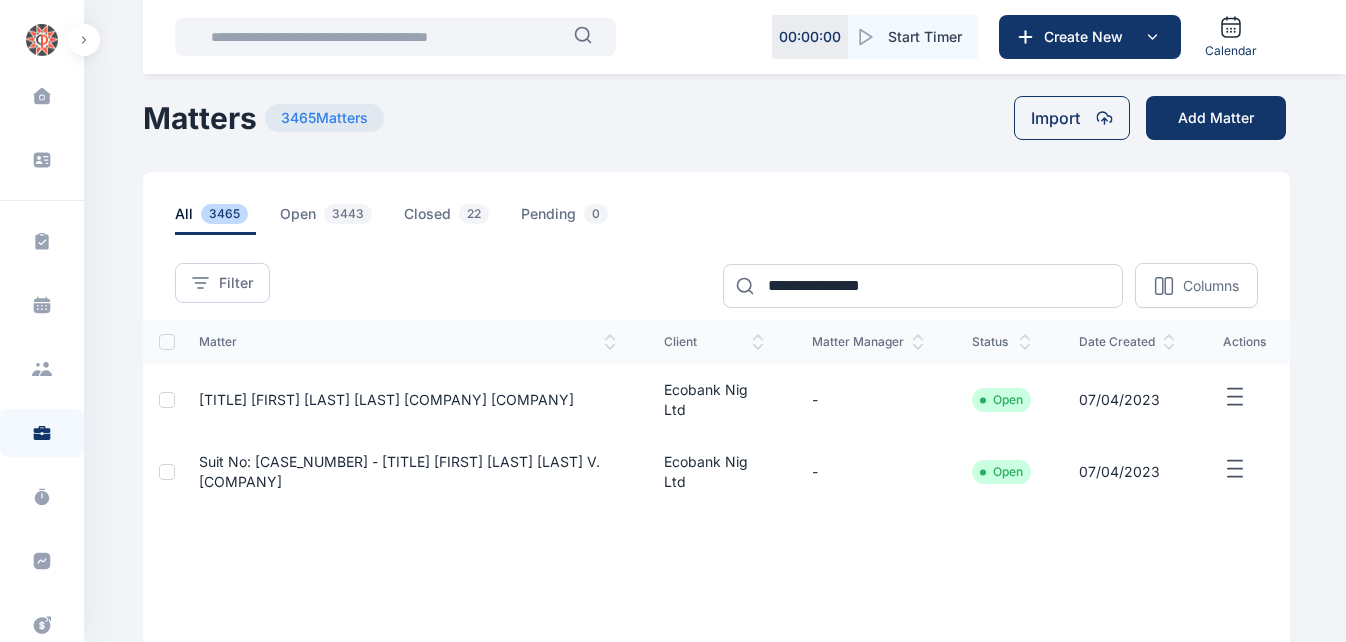 click on "Prof. Wilson Oyekigho Erhun V Ecobank Nigeria Plc Ecobank Nig Ltd - Open 07/04/2023 Suit No: Ld/Adr/3430/2021 - Professor Wilson Oyekigho Erhun V. Ecobank Nigeria Limited Ecobank Nig Ltd - Open 07/04/2023 previous 1 next ** ** ** Items per page Export" at bounding box center [718, 389] 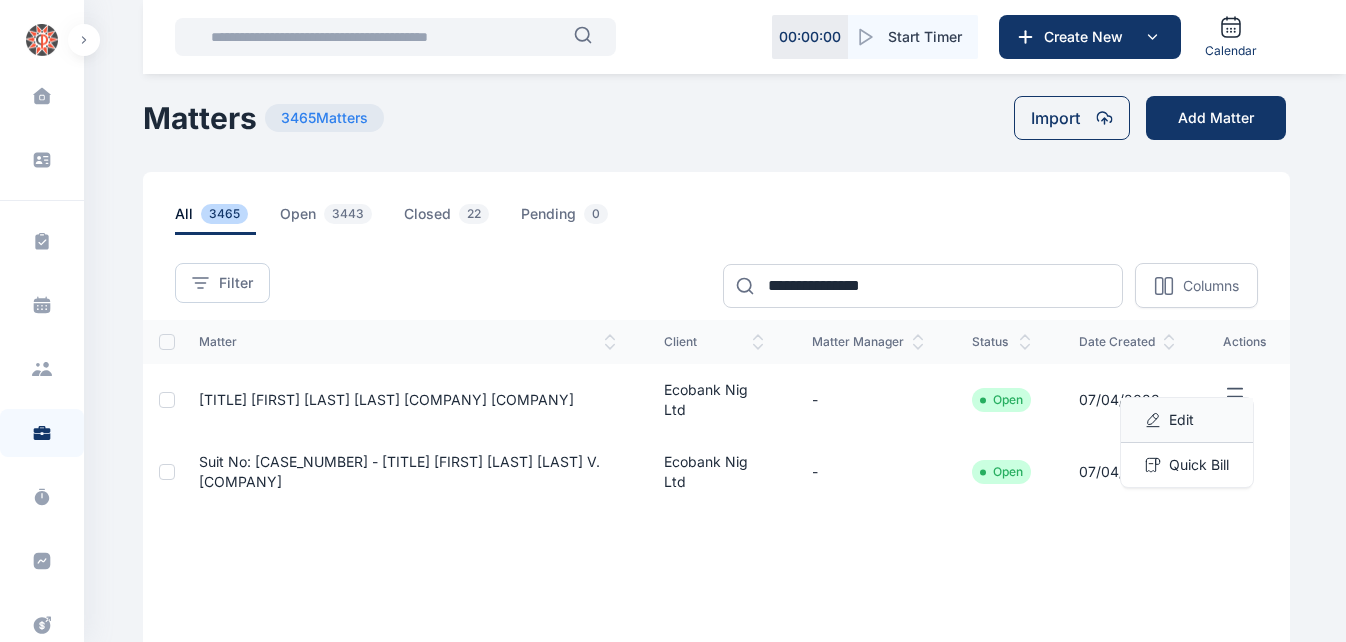 click on "Edit" at bounding box center [1181, 420] 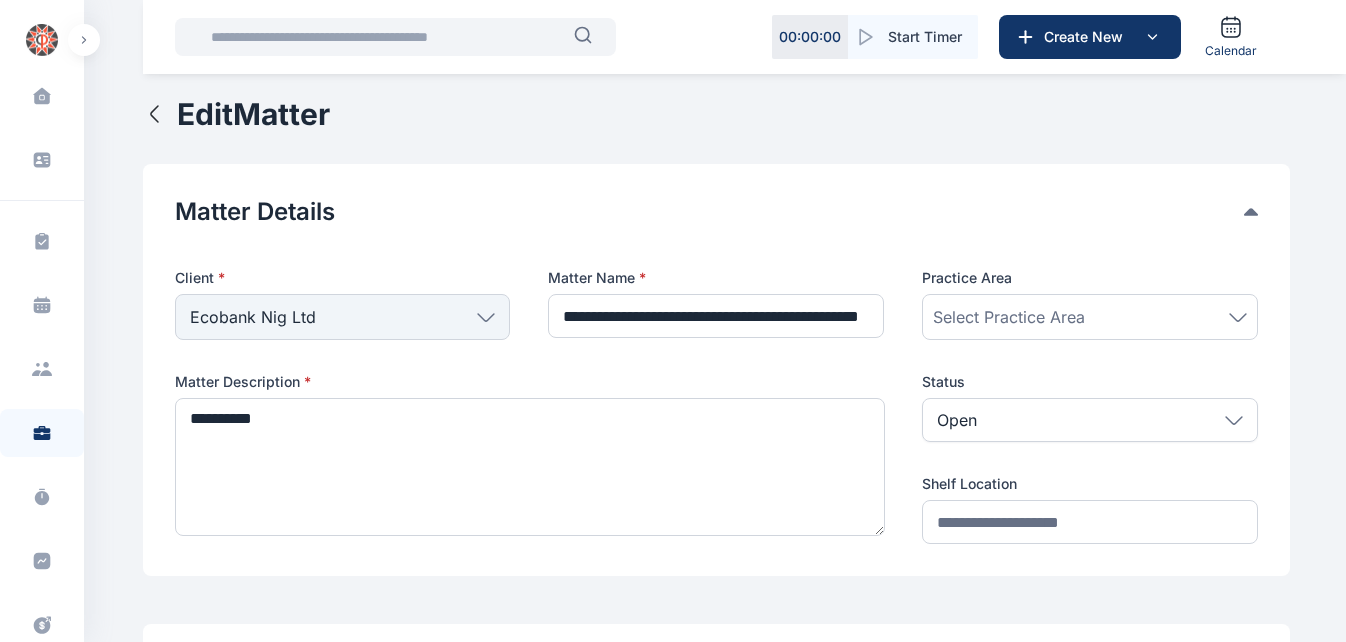click at bounding box center (716, 244) 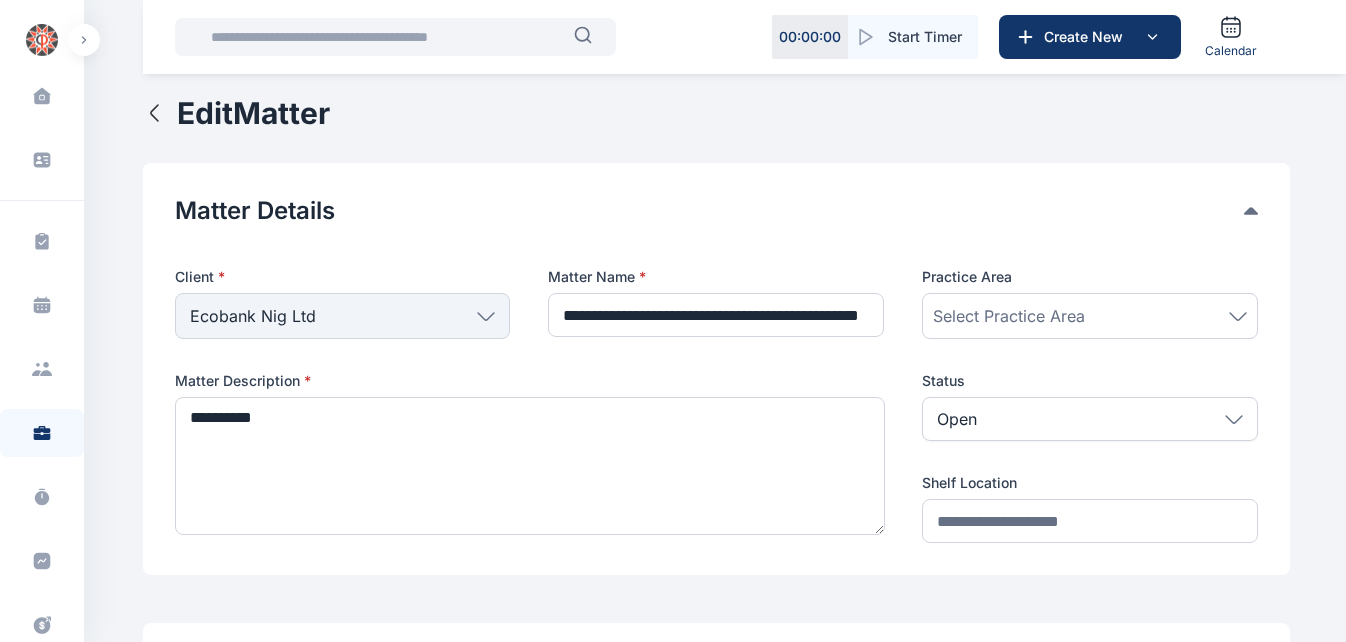 scroll, scrollTop: 0, scrollLeft: 0, axis: both 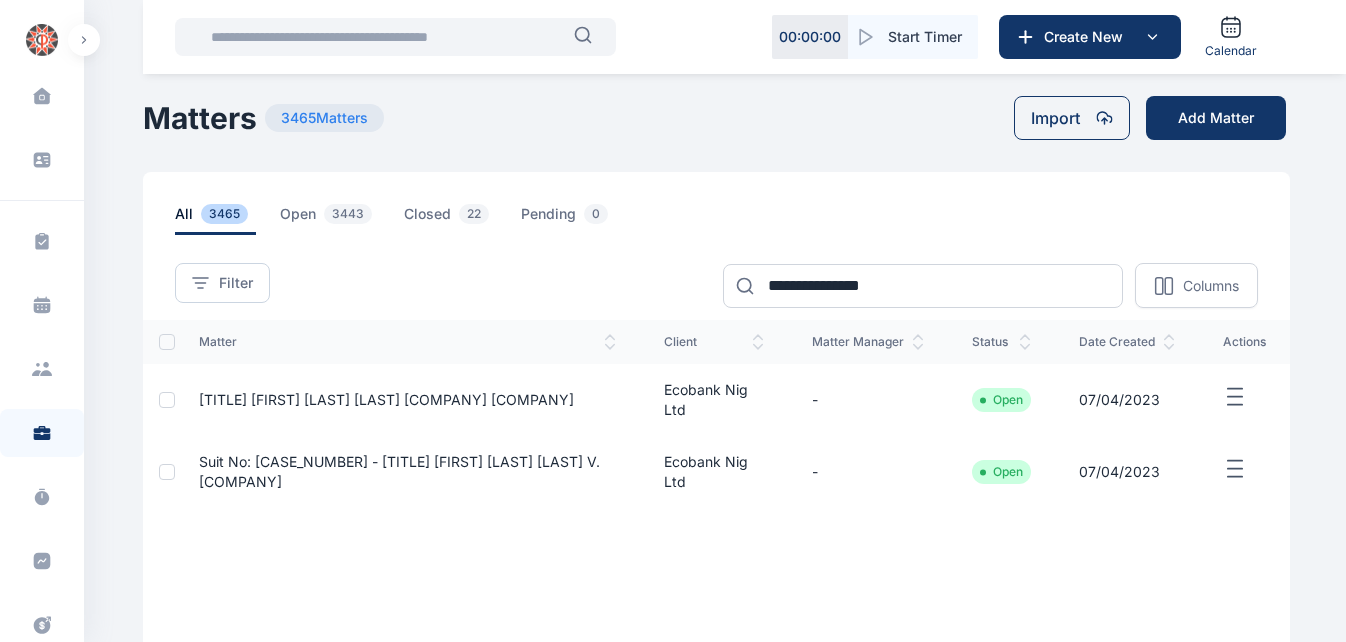 click 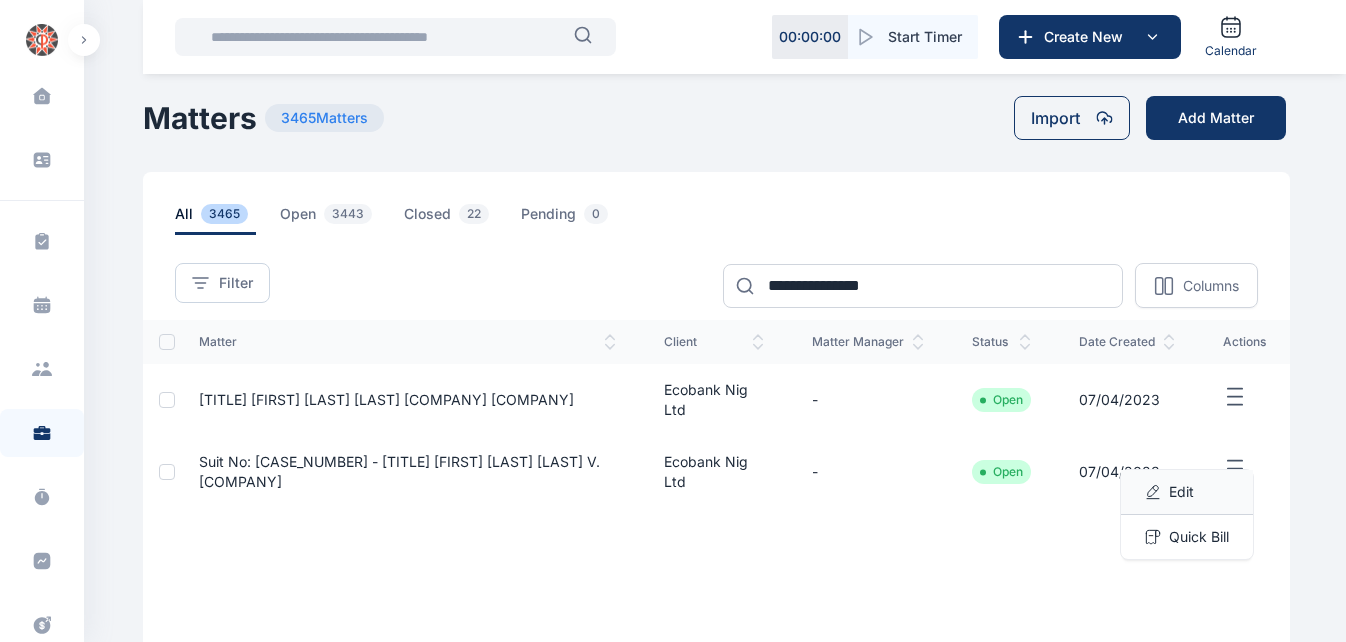 click on "Edit" at bounding box center [1181, 492] 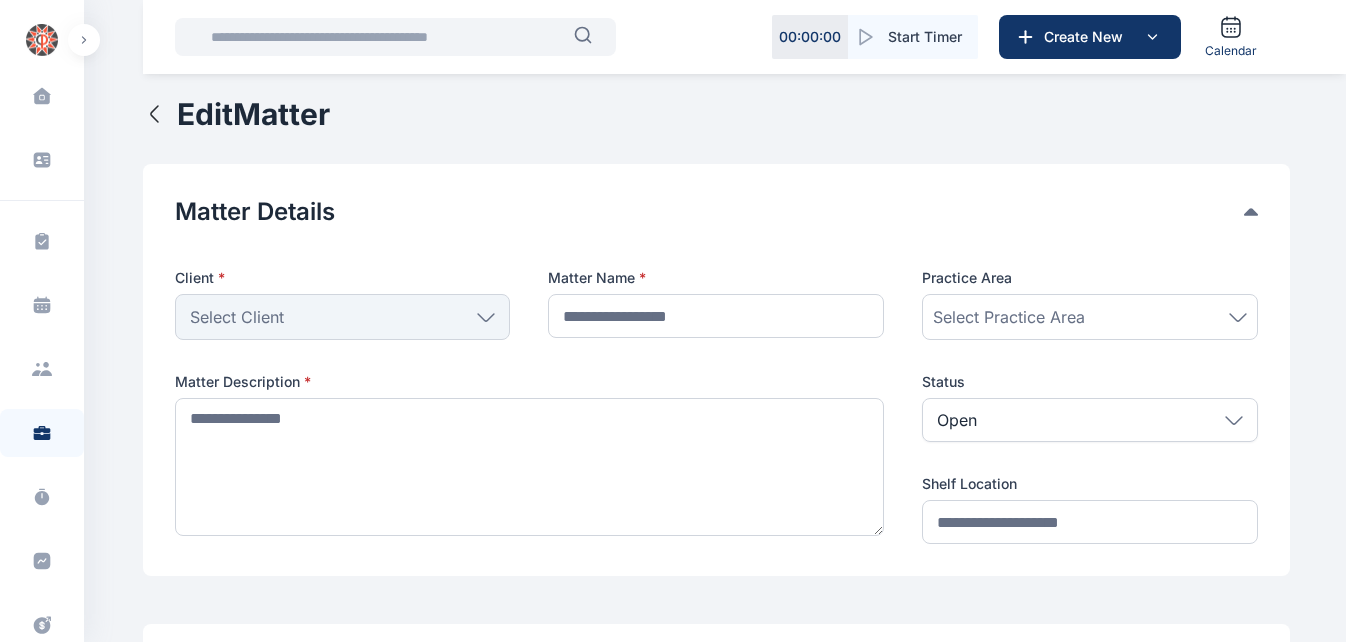 type on "**********" 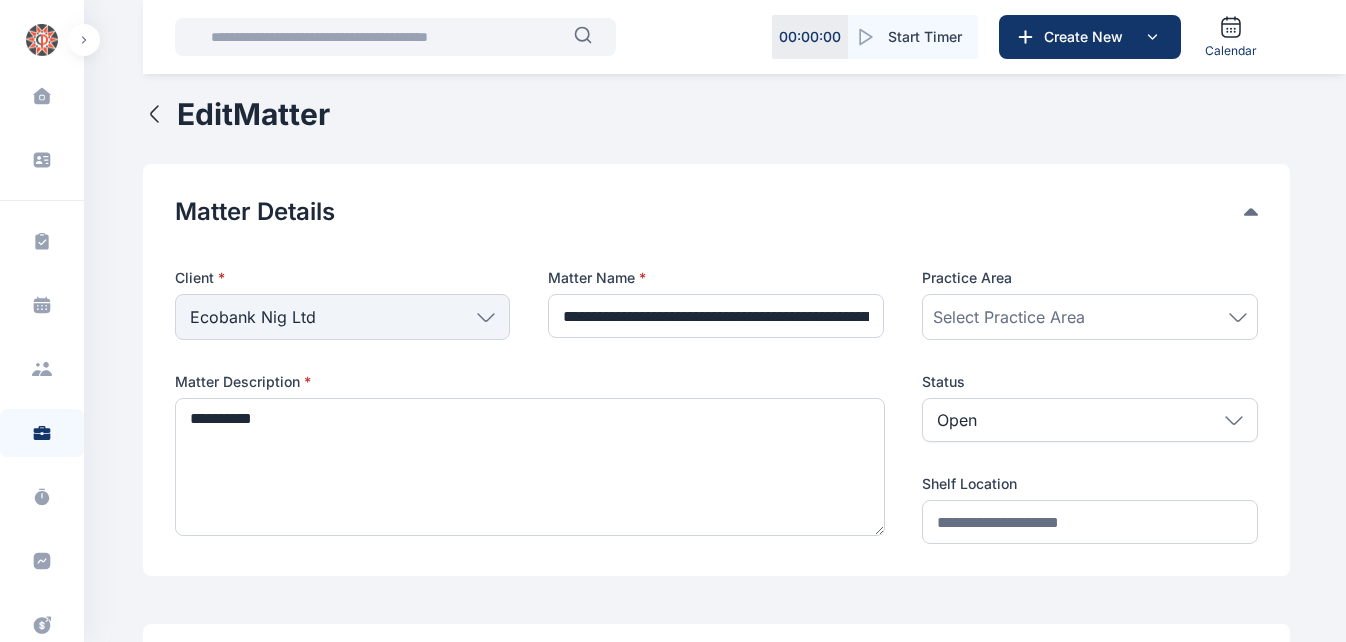 click on "Edit  Matter" at bounding box center (716, 114) 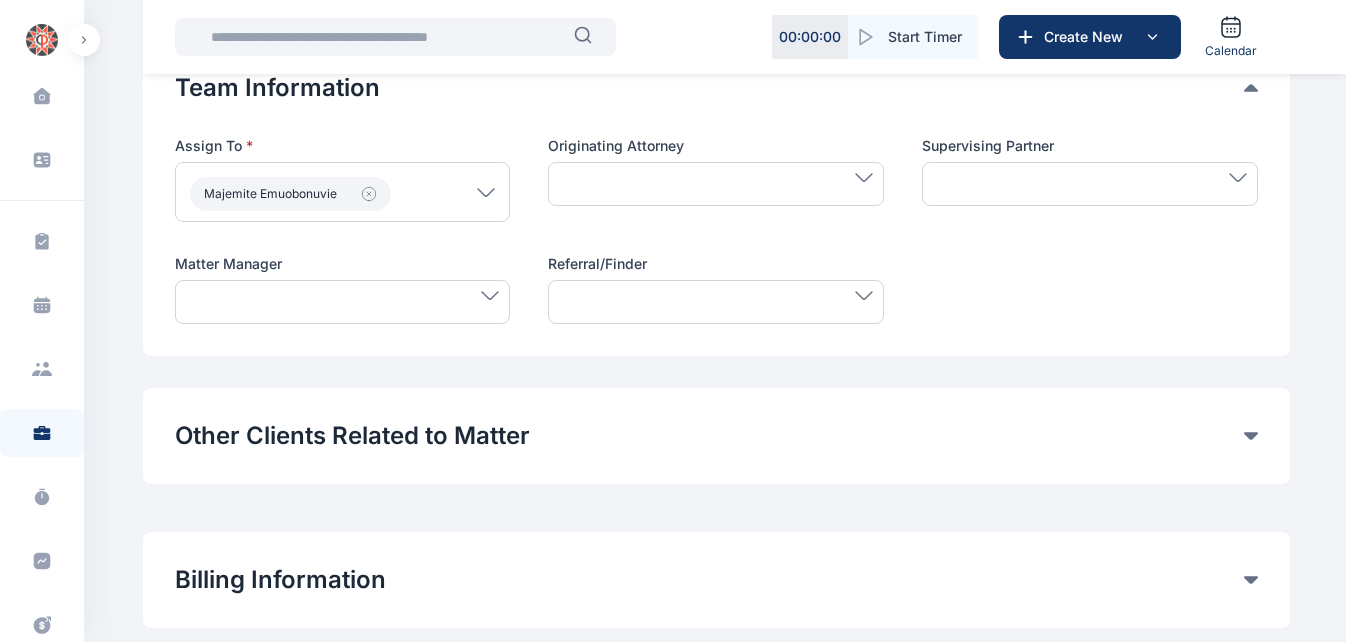 scroll, scrollTop: 1002, scrollLeft: 0, axis: vertical 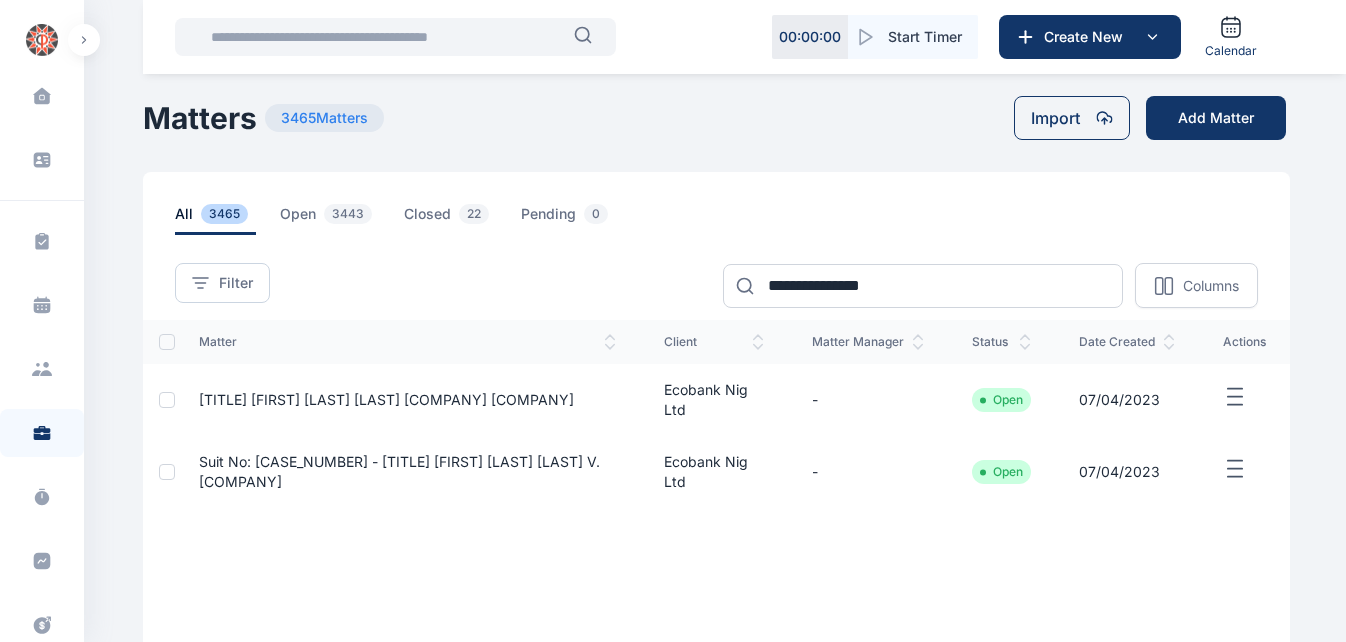 click at bounding box center (386, 37) 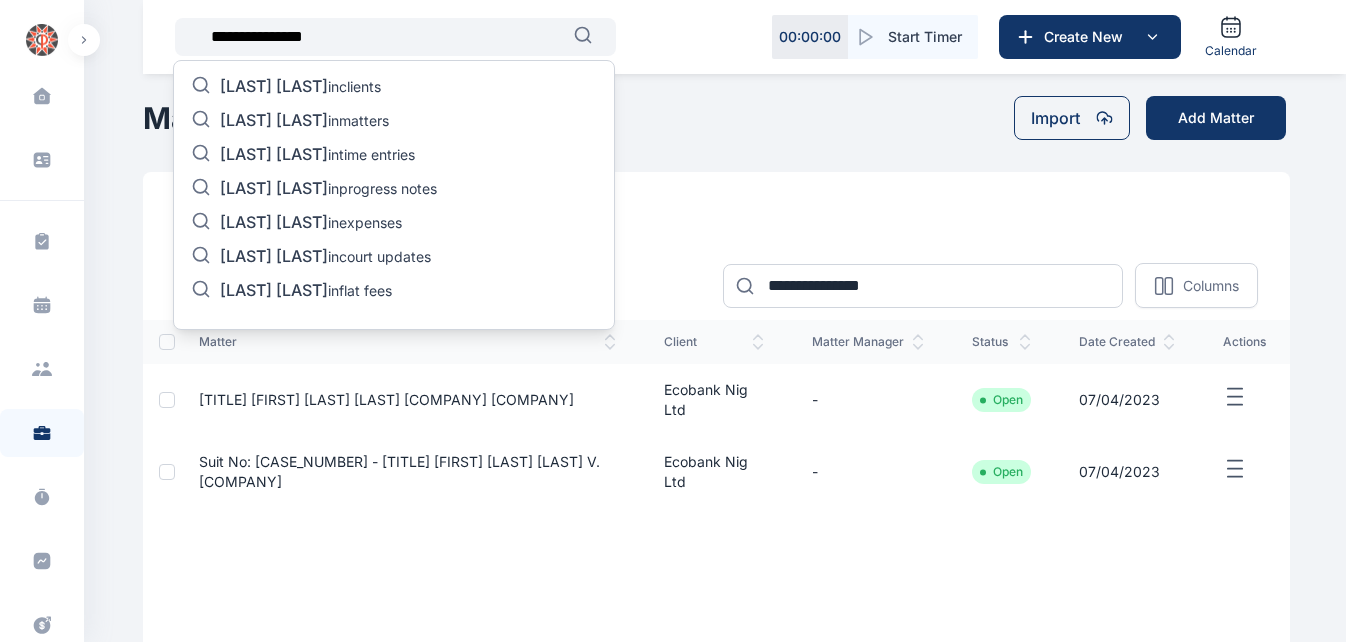 type on "**********" 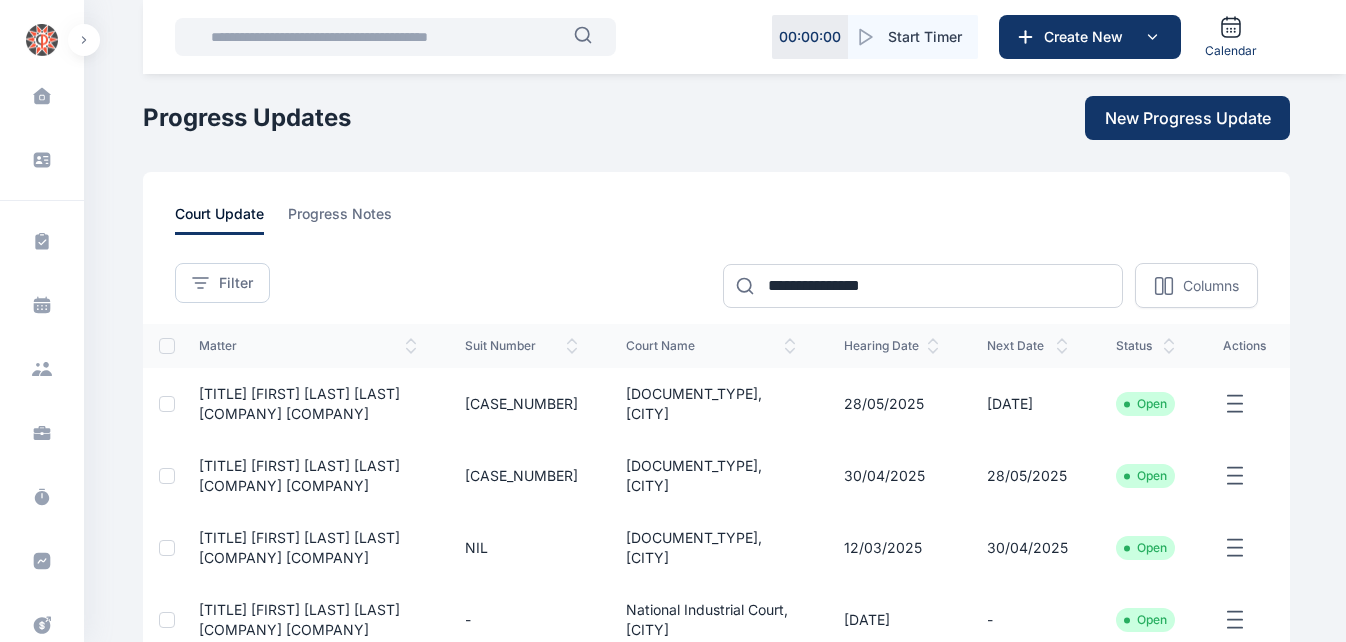click 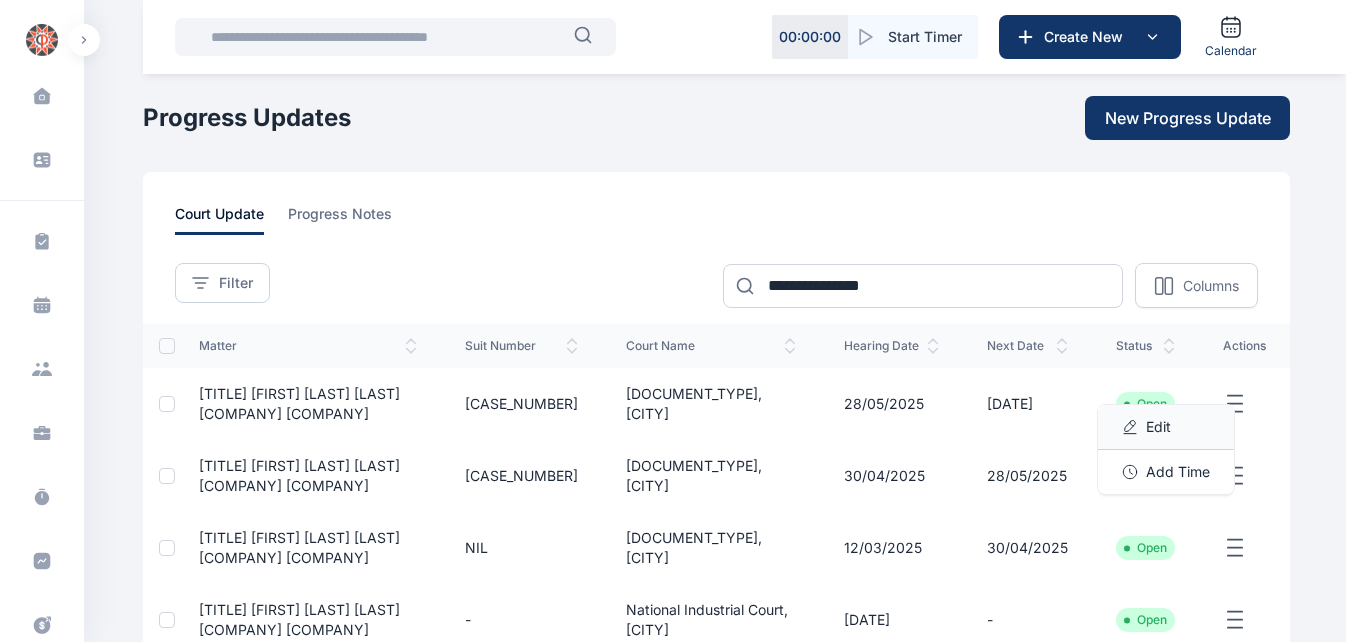 click on "Edit" at bounding box center (1166, 427) 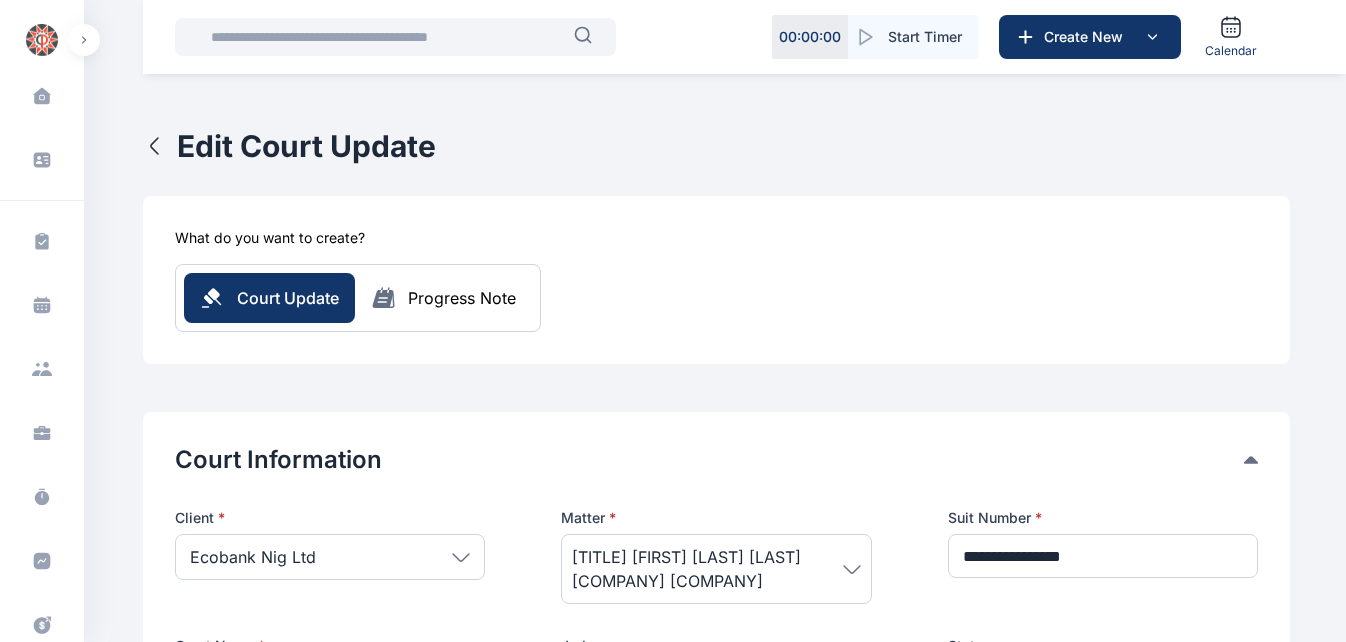 click on "Ecobank Nig Ltd People Rear Admiral A. Okoja Raymond Obiakor Mr Ufuoma Ewherido Mr Toluwalase Badejo. Mr Thomas Inebui Mr Teddy Jalo Mr Philip Obiofuma Mr Patrick Nwandu Mr Jacob Djorhogba Mr Igwe Onuma Abiagom Josephine Promise Egekwu Peter Ejiofor Gambo Zingtim Funmi Adeoye Freeman Agho Frank Ifedi Francis Atuche Chimeri Ukoji Chike Nwanze Chika Mordi Chief Philip C. Asiodu Chief Oladeinde Coker Chief Odogwu Sunny Chief Aforka Chief Lambert Akinyede Chief James Onyeme Campbell Chief James Odubanjo Chief Anthony Idigbe Chief Hope Abijor Chief Dr. Ifeanyi Emmanuel Mmagu Chief Anthony Obinwa Chief A. A. Ajufo Chibuzor Odita Mgbe Mgbe Cecilia Nonyem Maijeh Catherine David Cassandra Uzo-Ogbugh Martha Mordi-Black Margaret Omonua Marcel Eze Mallam Nuhu Ribadu Maduike Maduike Lord-Mallam Nugwan Ernest Oji Enwonwu Ezinna Enitan Hassan Engr. Kingsley Isioma Obiazi Engr Egbosimba Emmanuella Onose Bagudu Ana Ana" at bounding box center (716, 932) 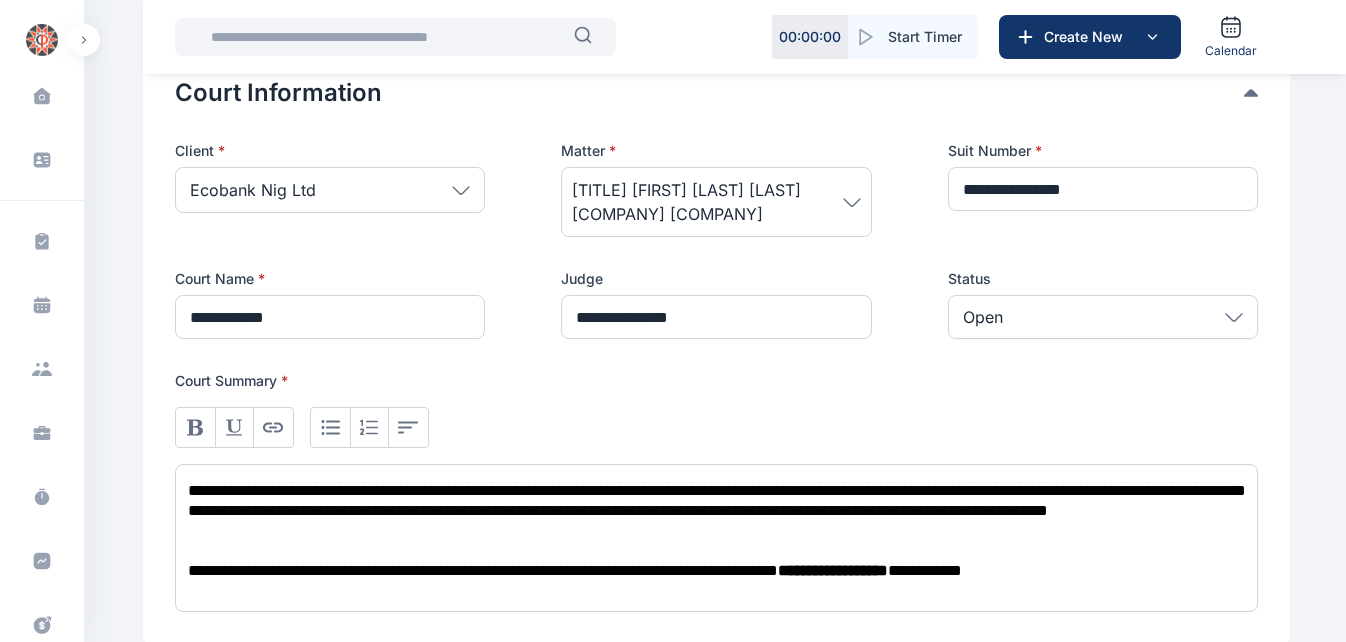 scroll, scrollTop: 440, scrollLeft: 0, axis: vertical 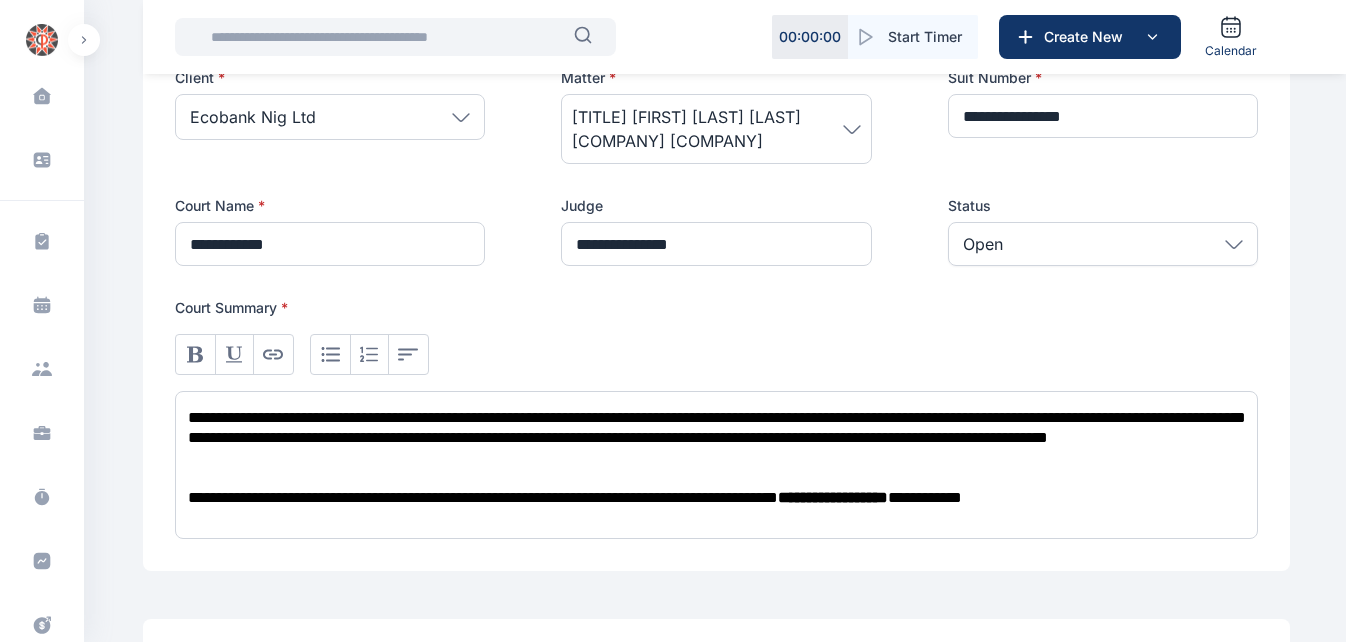 click at bounding box center [386, 37] 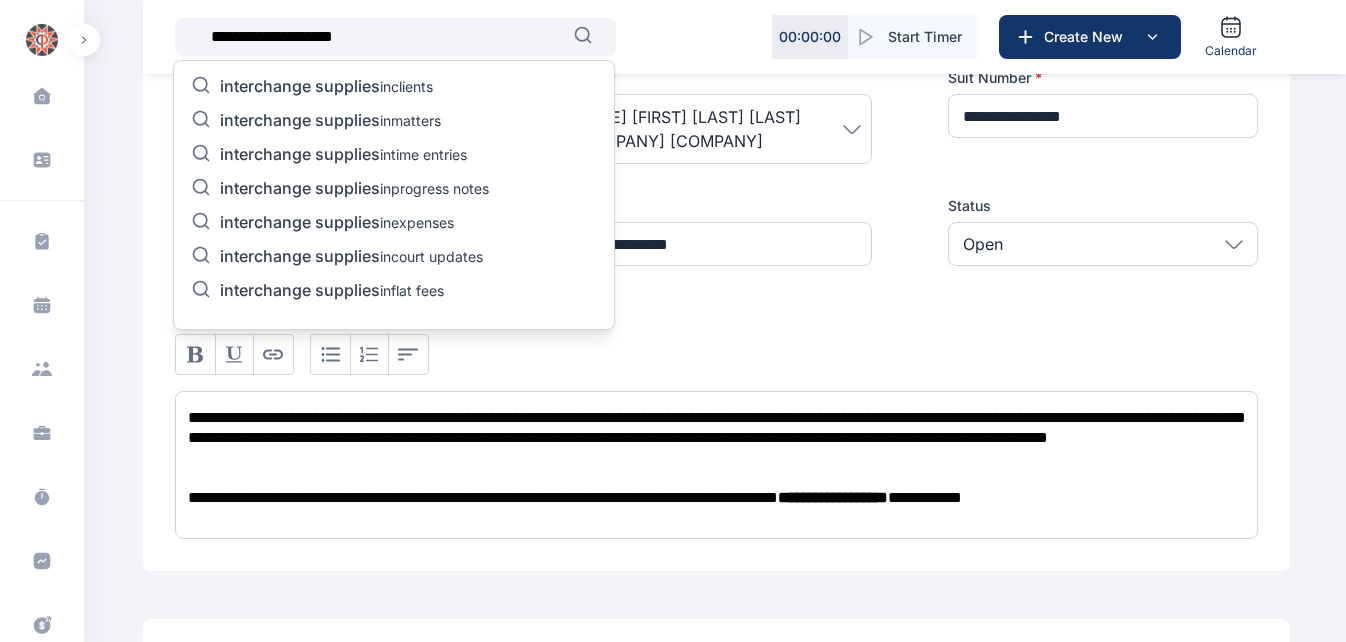 type on "**********" 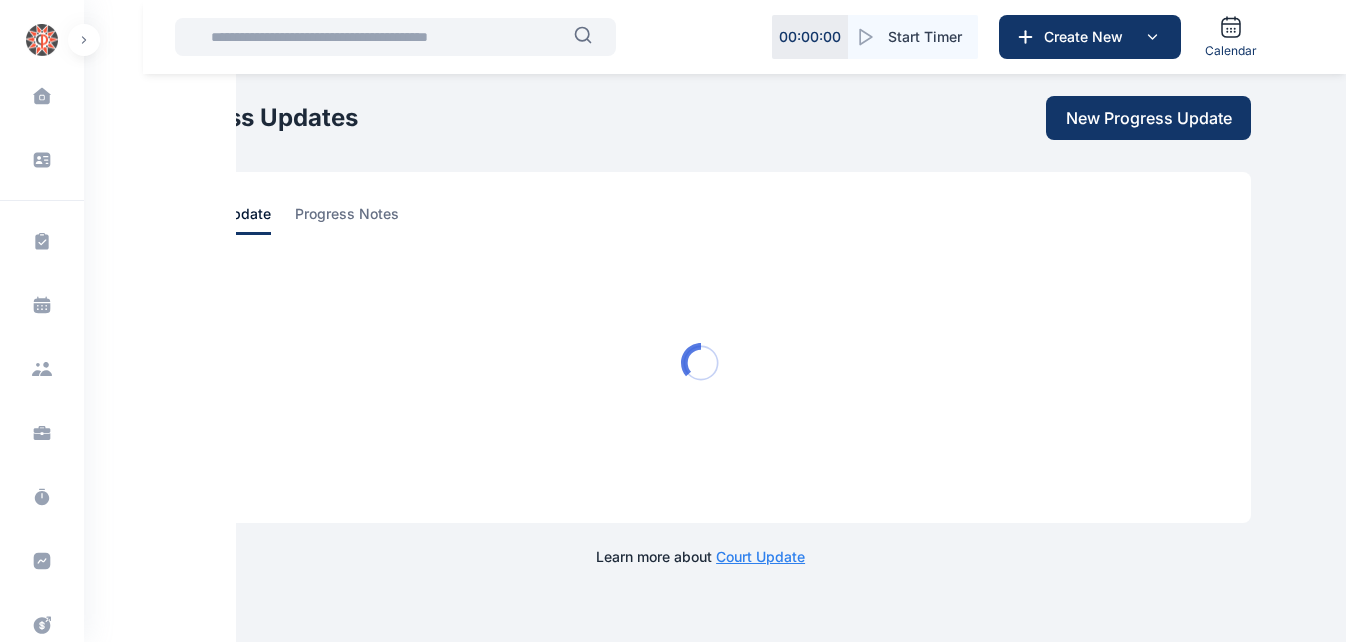 scroll, scrollTop: 0, scrollLeft: 0, axis: both 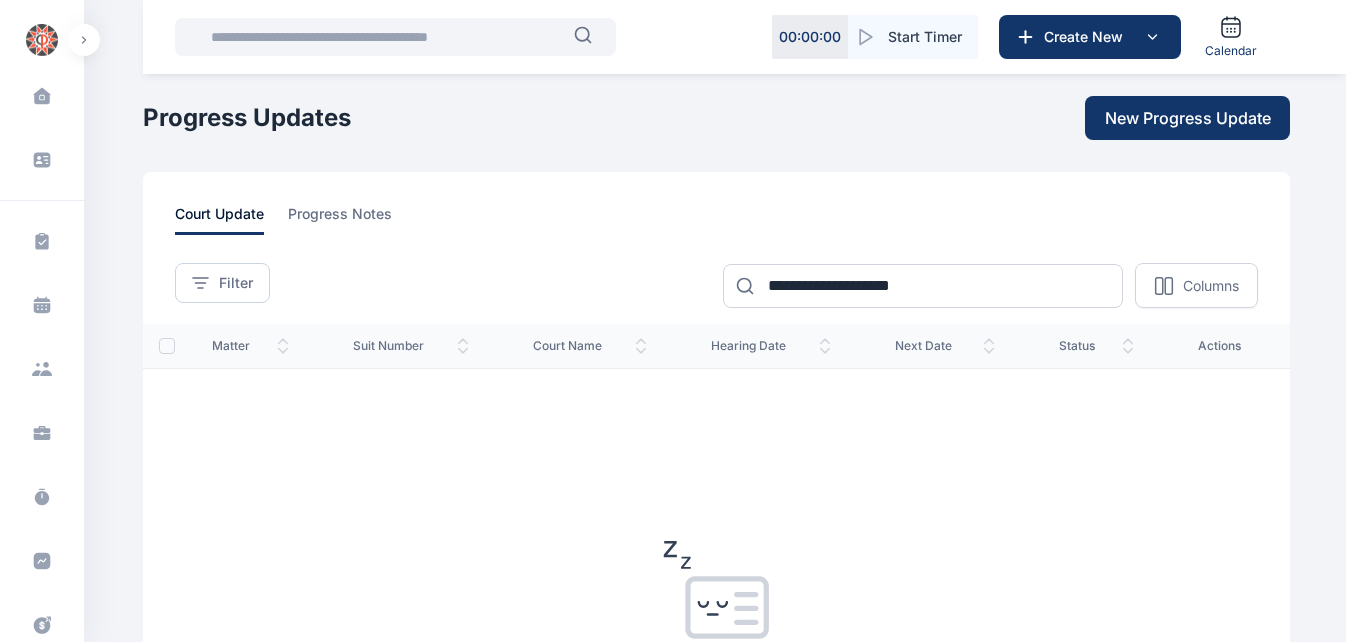 click at bounding box center [386, 37] 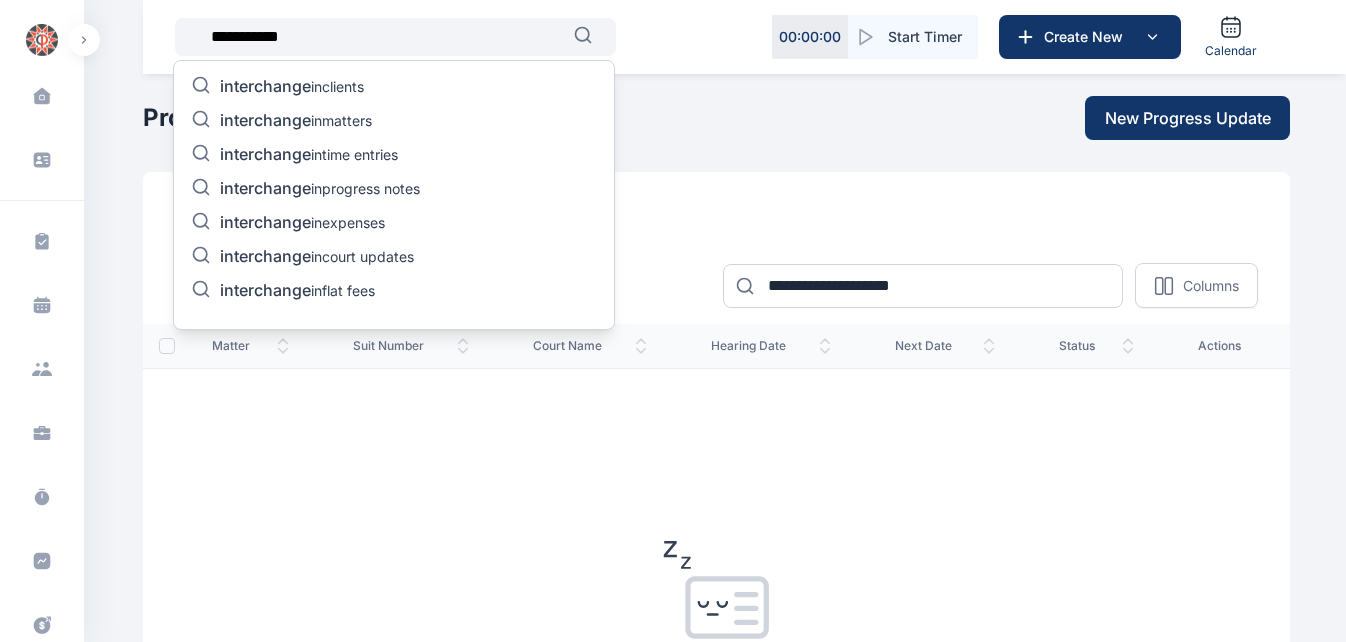 type on "**********" 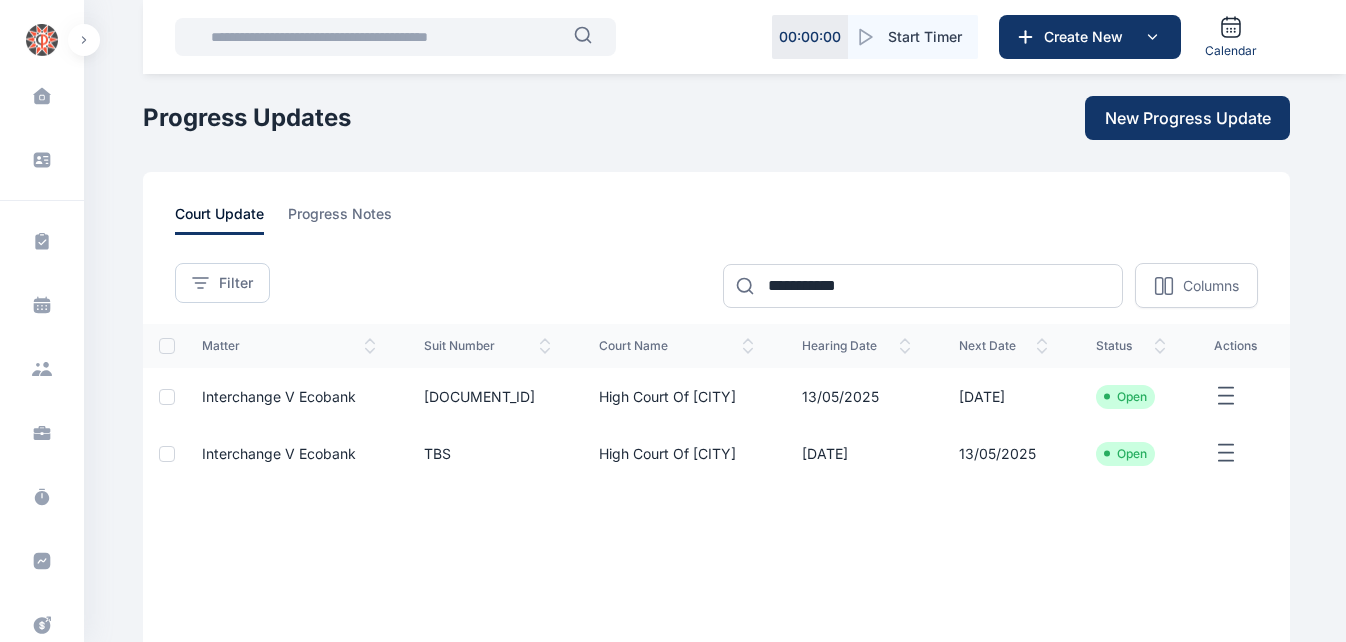 click 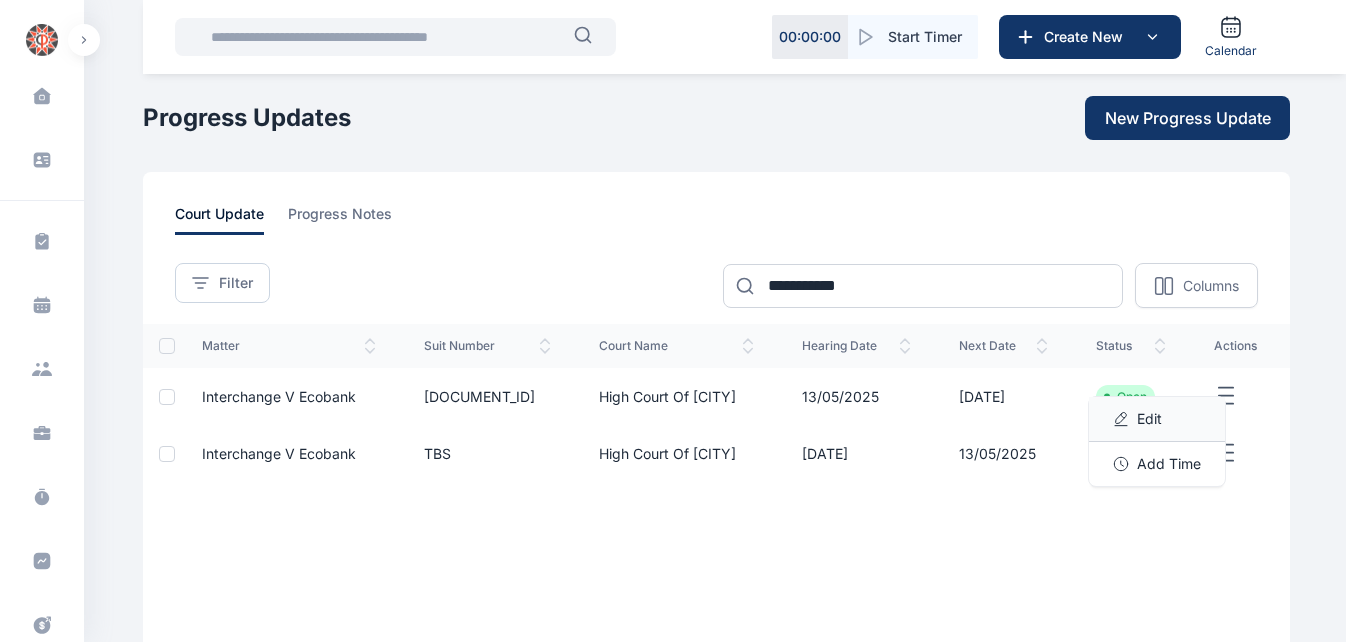 click on "Edit" at bounding box center (1149, 419) 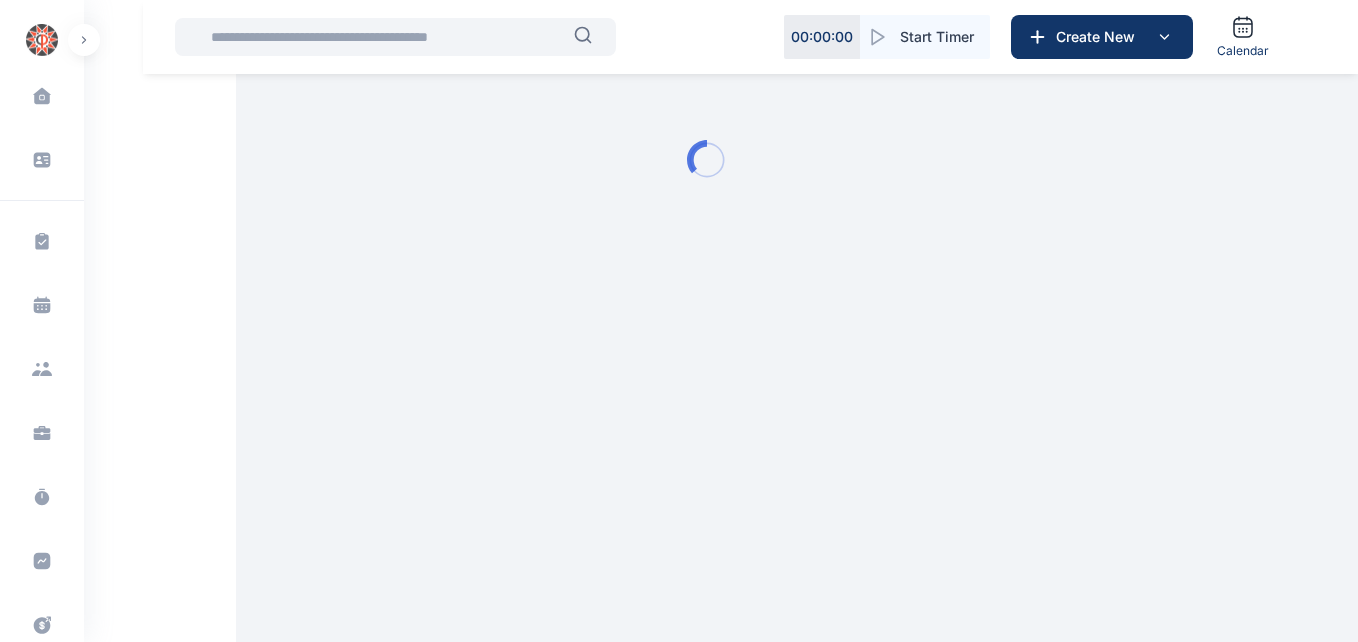 type on "**********" 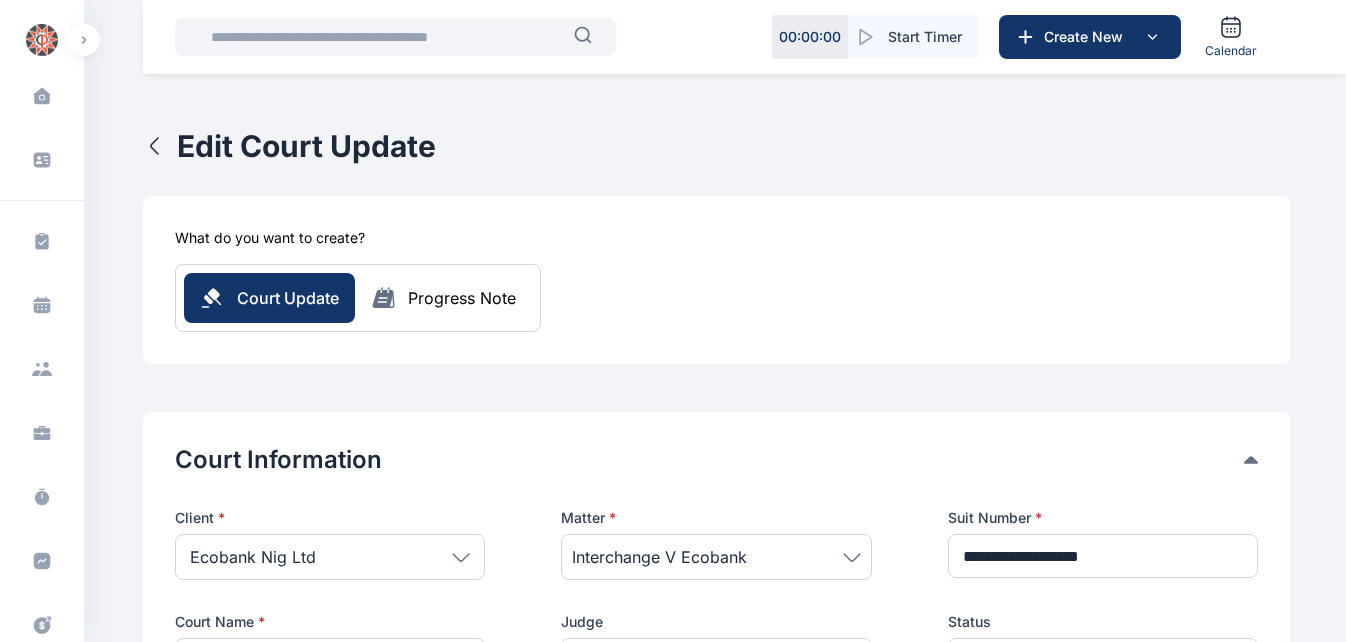 click on "Ecobank Nig Ltd People Rear Admiral A. Okoja Raymond Obiakor Mr Ufuoma Ewherido Mr Toluwalase Badejo. Mr Thomas Inebui Mr Teddy Jalo Mr Philip Obiofuma Mr Patrick Nwandu Mr Jacob Djorhogba Mr Igwe Onuma Abiagom Josephine Promise Egekwu Peter Ejiofor Gambo Zingtim Funmi Adeoye Freeman Agho Frank Ifedi Francis Atuche Chimeri Ukoji Chike Nwanze Chika Mordi Chief Philip C. Asiodu Chief Oladeinde Coker Chief Odogwu Sunny Chief Aforka Chief Lambert Akinyede Chief James Onyeme Campbell Chief James Odubanjo Chief Anthony Idigbe Chief Hope Abijor Chief Dr. Ifeanyi Emmanuel Mmagu Chief Anthony Obinwa Chief A. A. Ajufo Chibuzor Odita Mgbe Mgbe Cecilia Nonyem Maijeh Catherine David Cassandra Uzo-Ogbugh Martha Mordi-Black Margaret Omonua Marcel Eze Mallam Nuhu Ribadu Maduike Maduike Lord-Mallam Nugwan Ernest Oji Enwonwu Ezinna Enitan Hassan Engr. Kingsley Isioma Obiazi Engr Egbosimba Emmanuella Onose Bagudu Ana Ana" at bounding box center (716, 920) 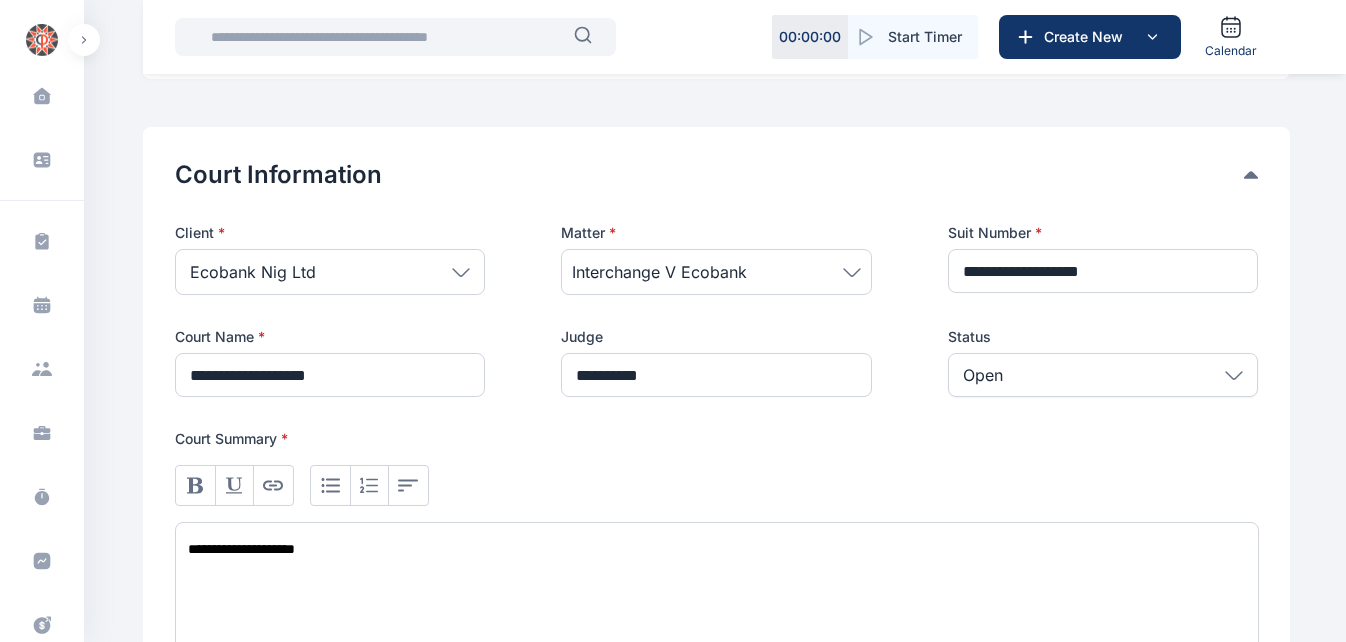 scroll, scrollTop: 320, scrollLeft: 0, axis: vertical 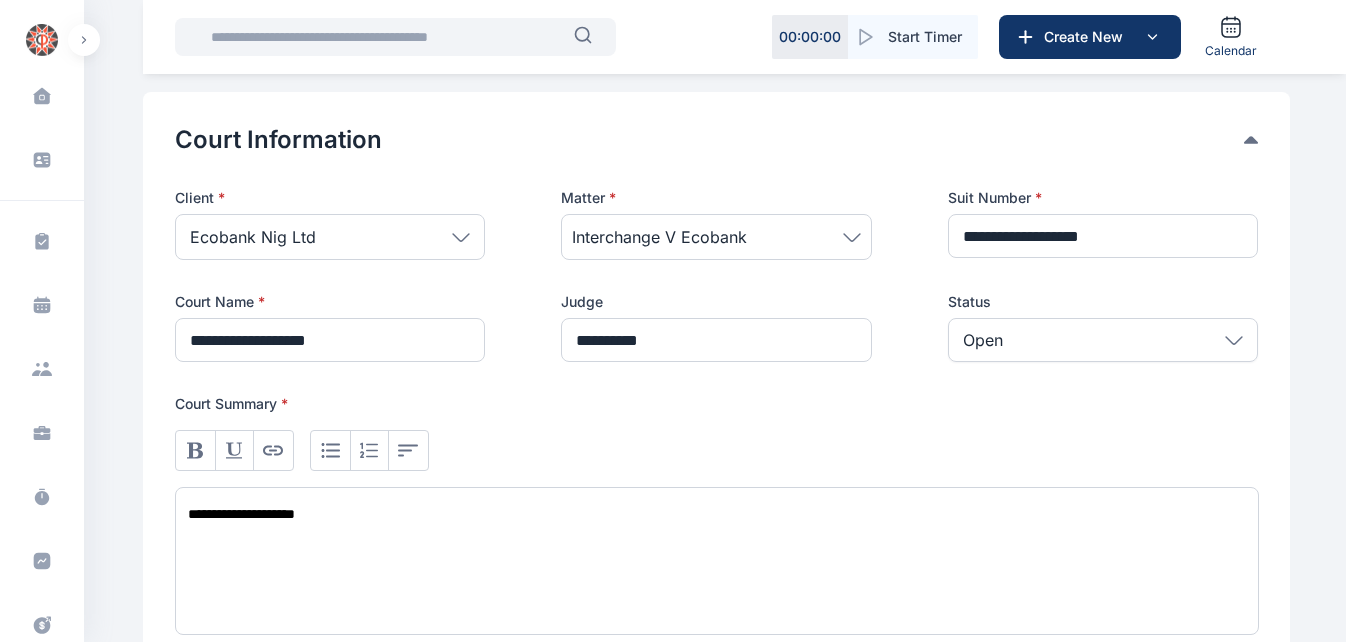 click at bounding box center [386, 37] 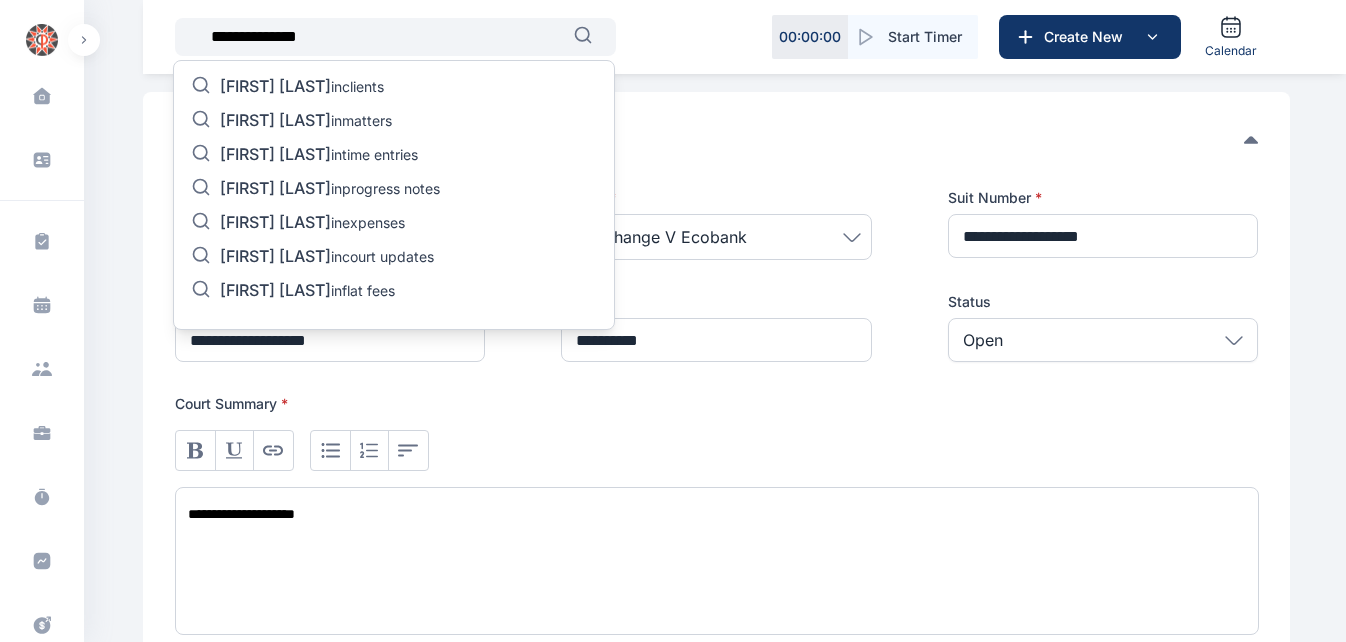 type on "**********" 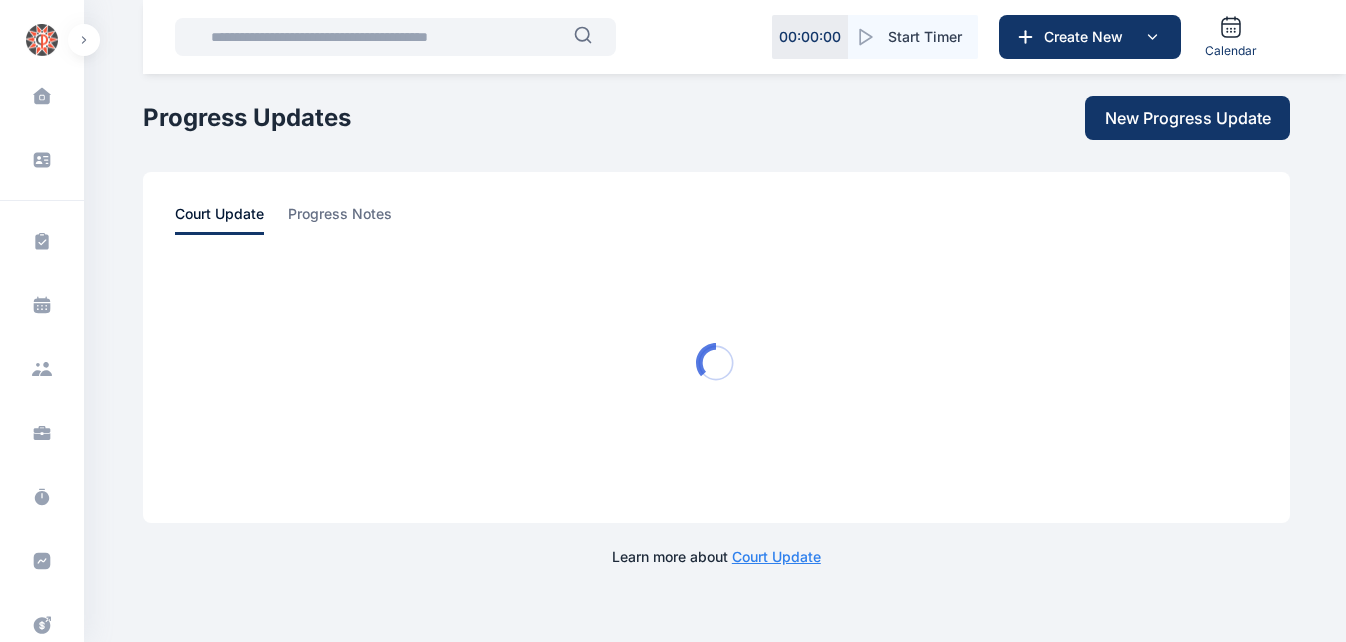 scroll, scrollTop: 0, scrollLeft: 0, axis: both 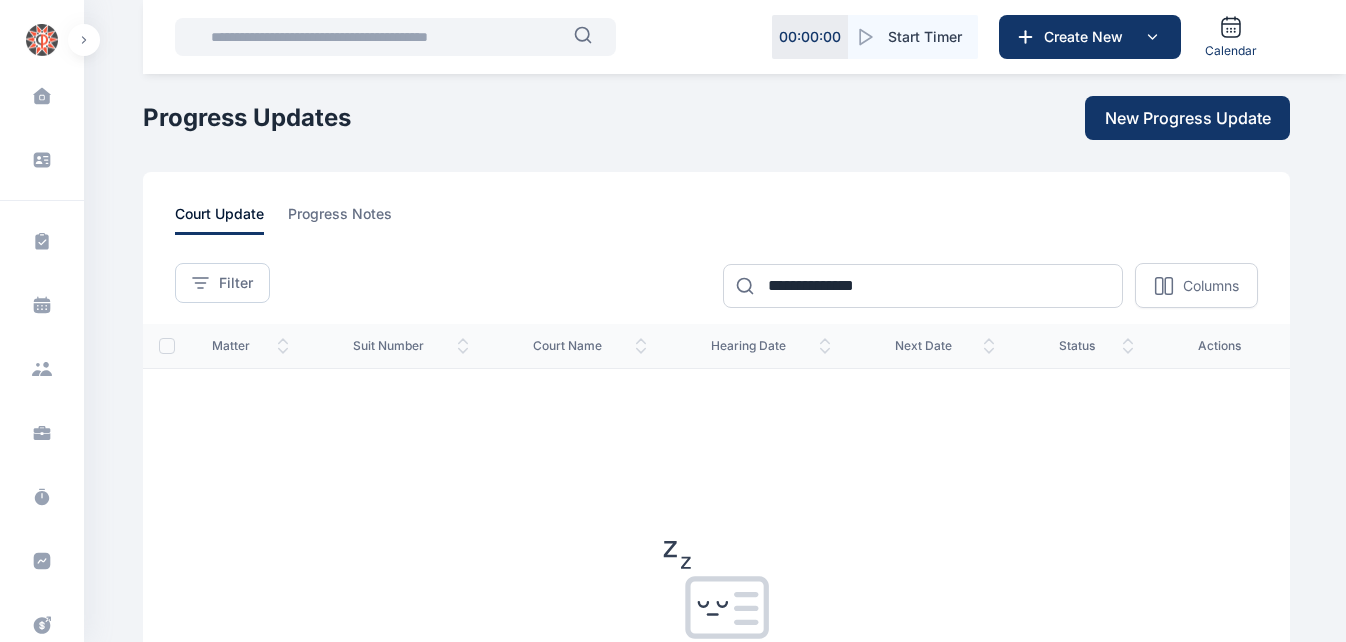 click at bounding box center [386, 37] 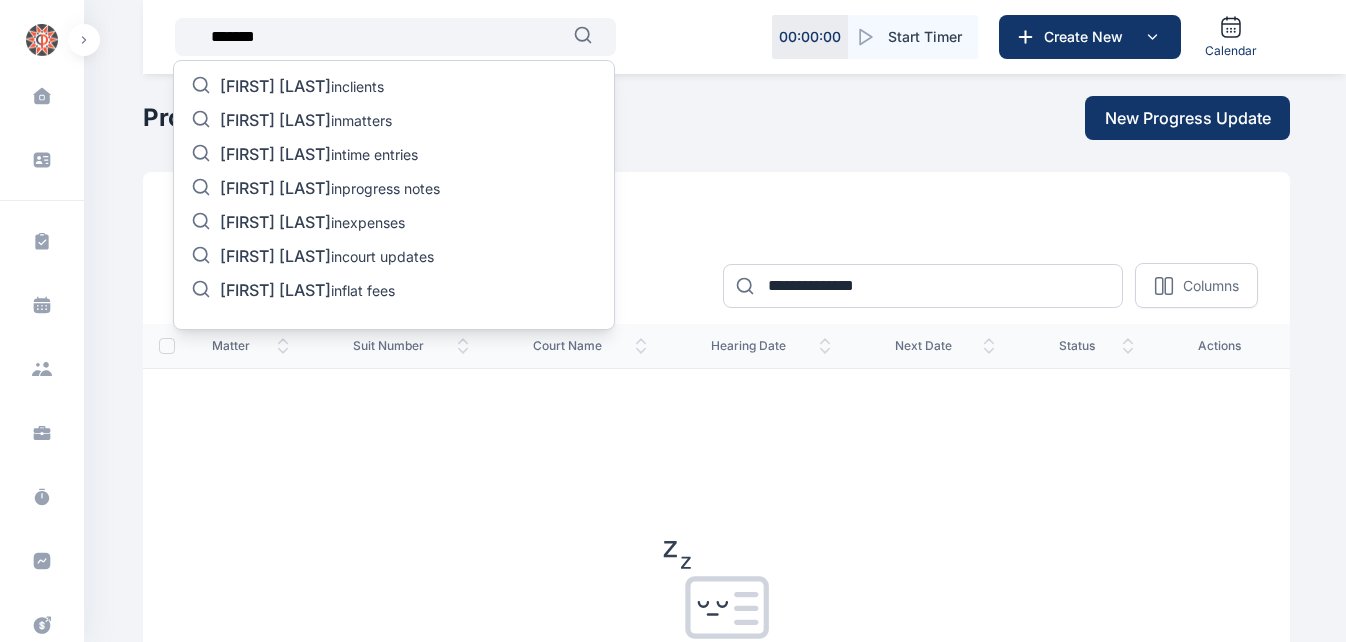 type on "*******" 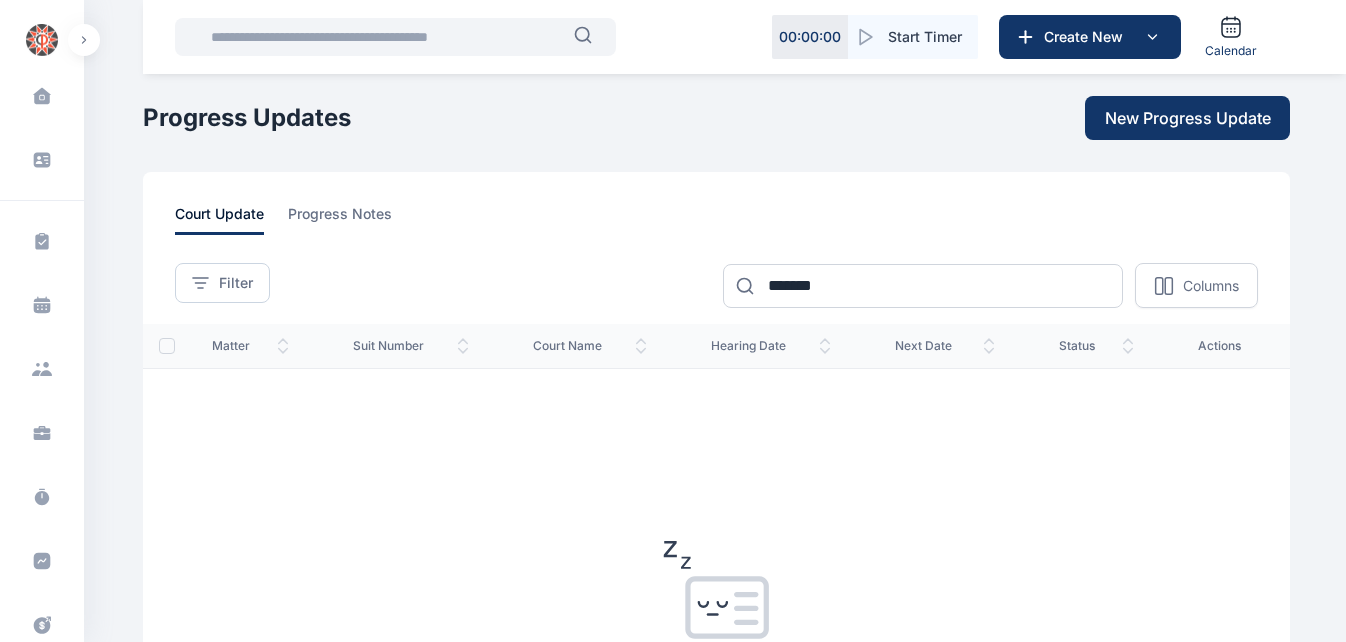 click at bounding box center (386, 37) 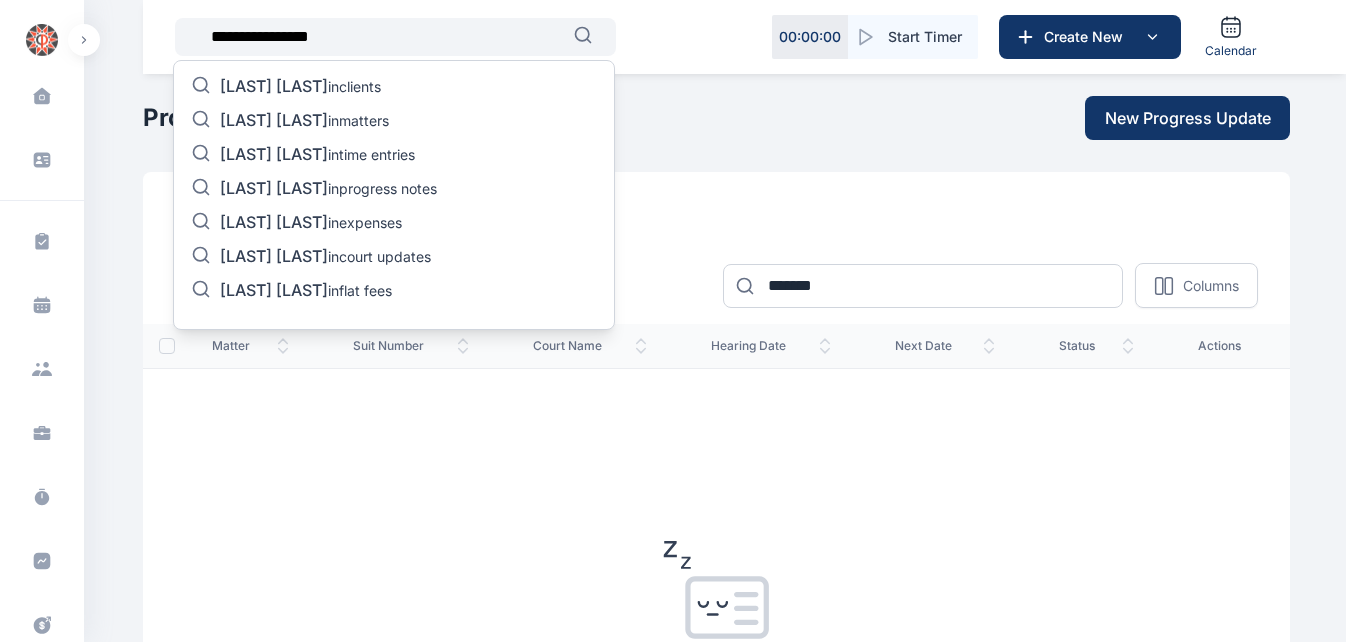 type on "**********" 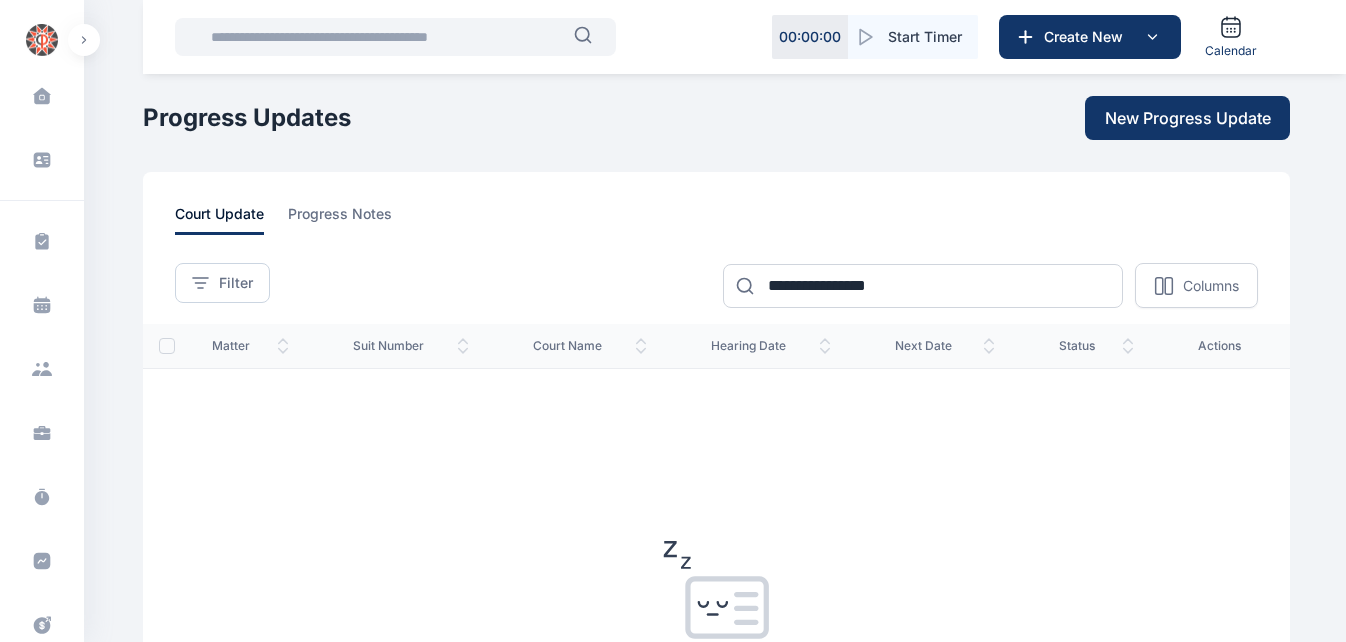 click at bounding box center (386, 37) 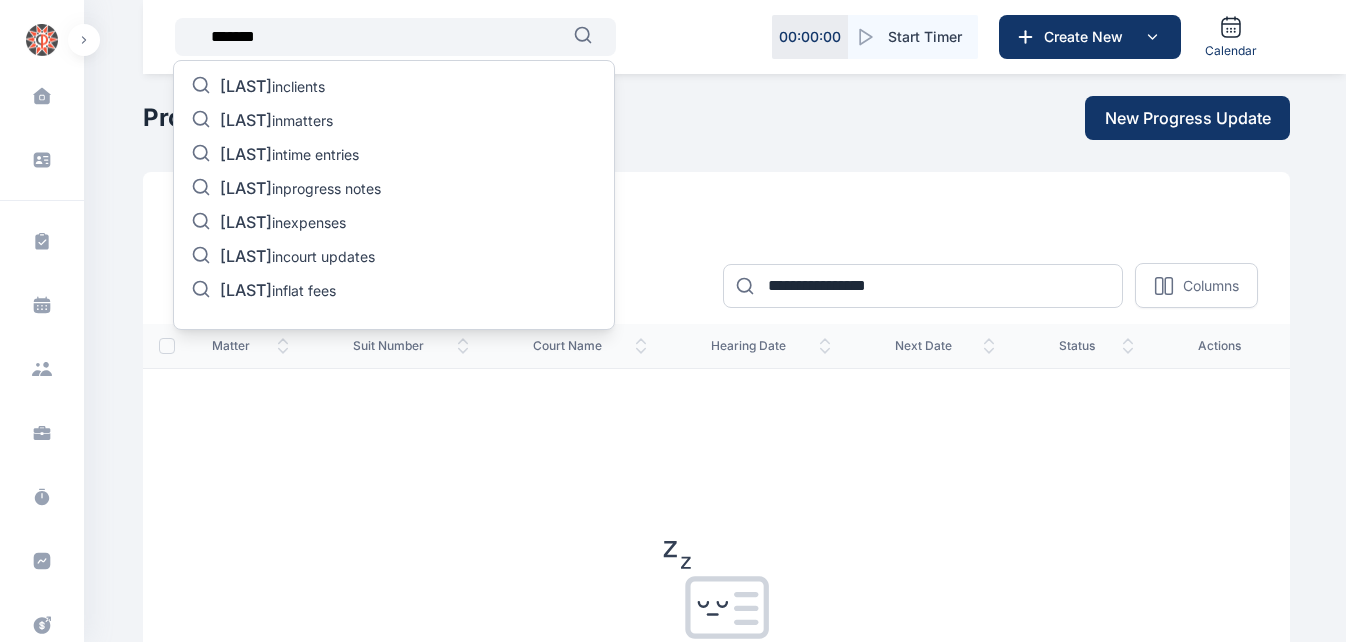 type on "*******" 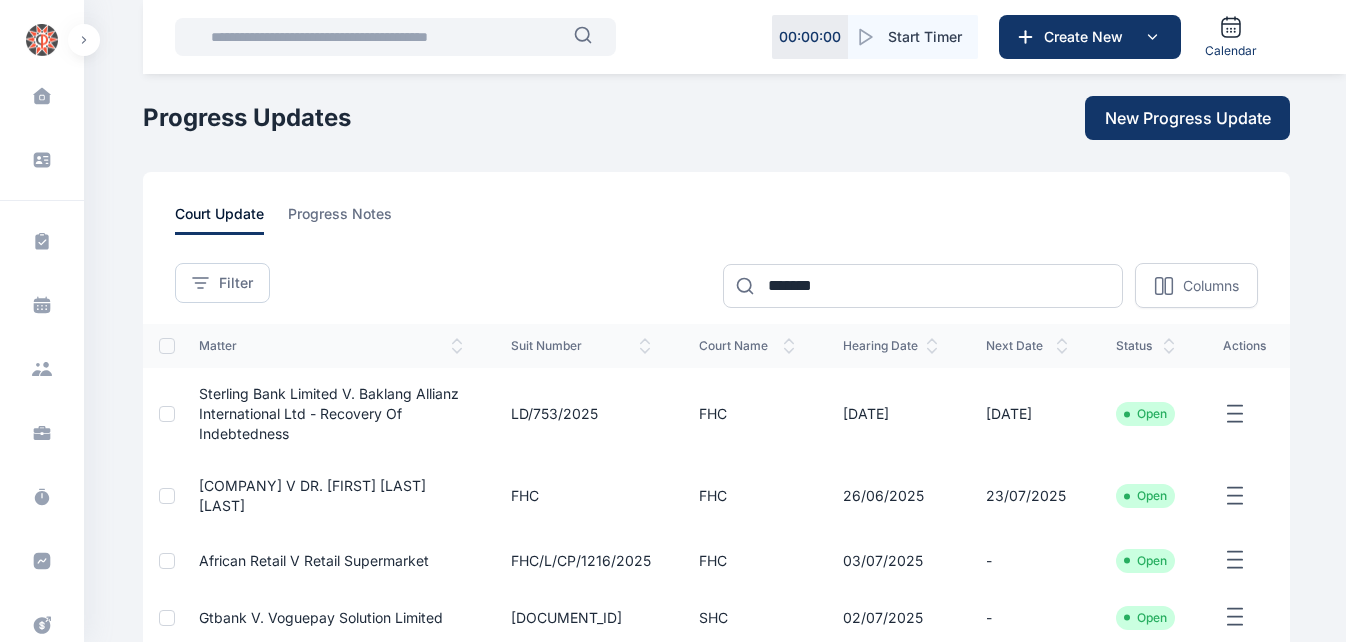 click at bounding box center (386, 37) 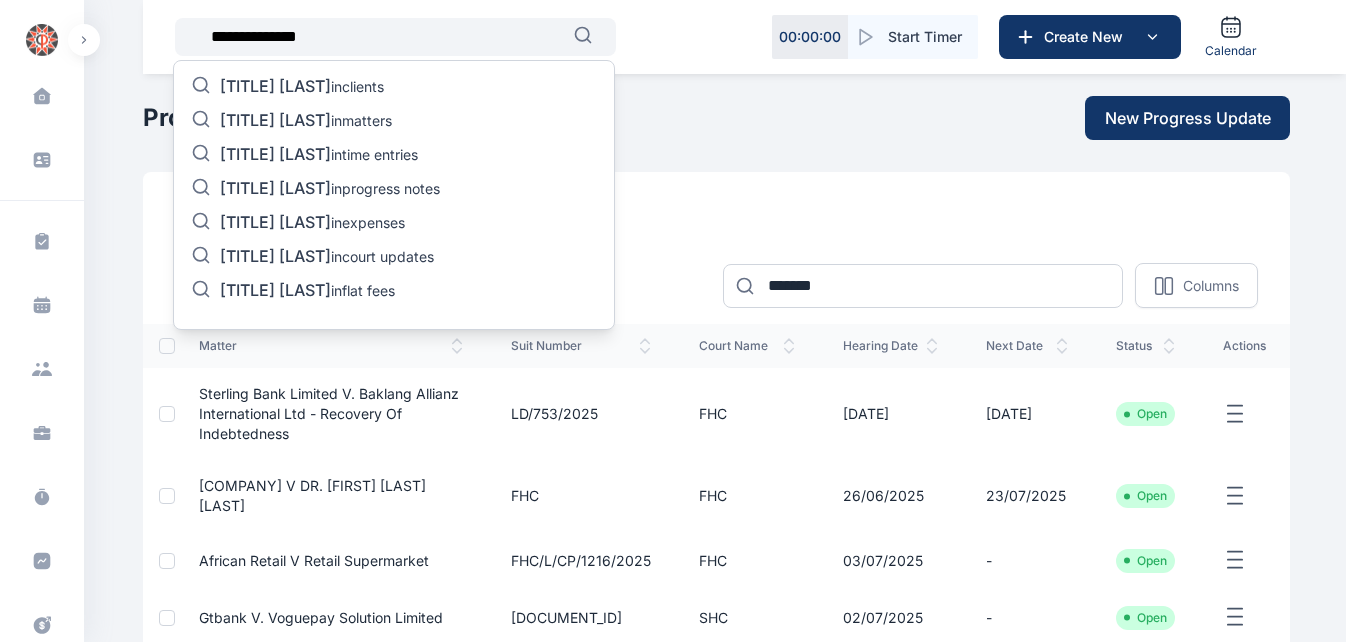 type on "**********" 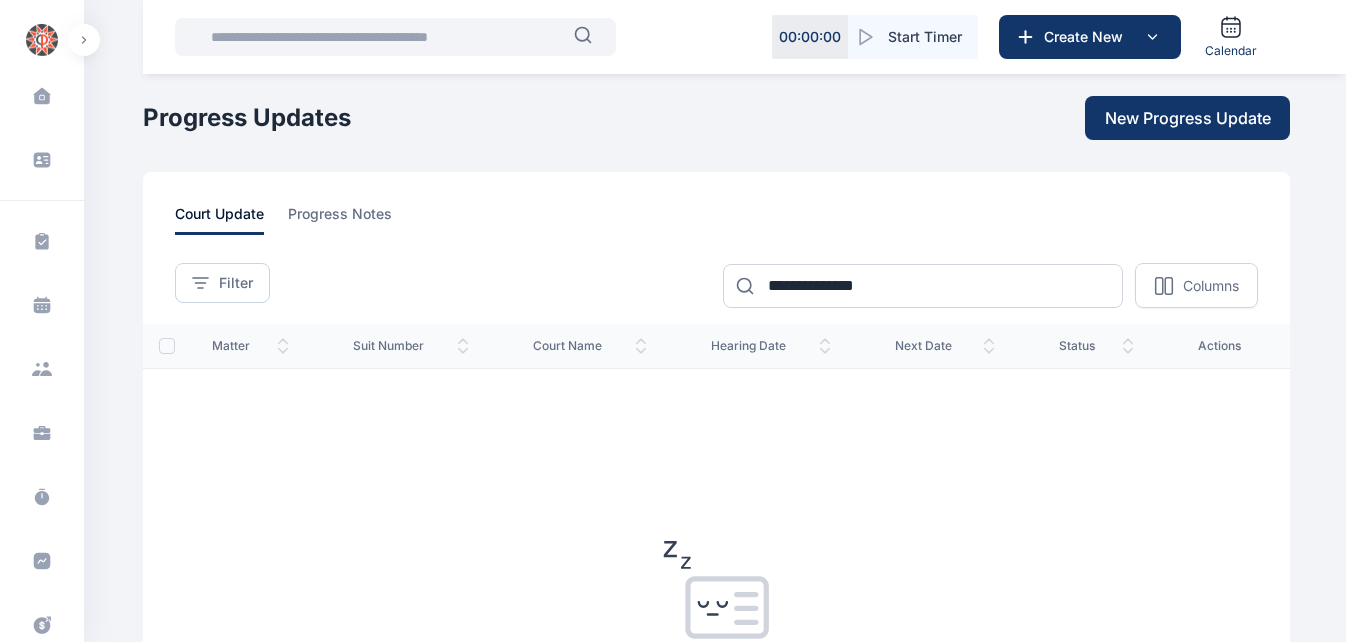 click at bounding box center [386, 37] 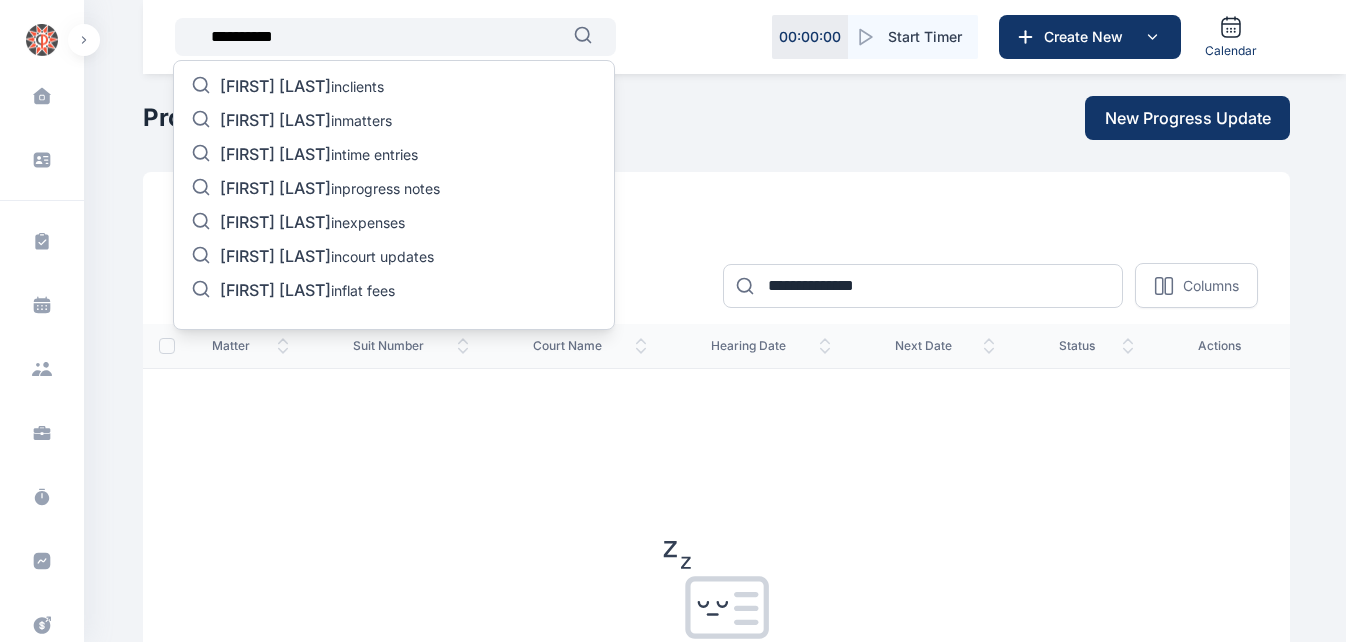 type on "**********" 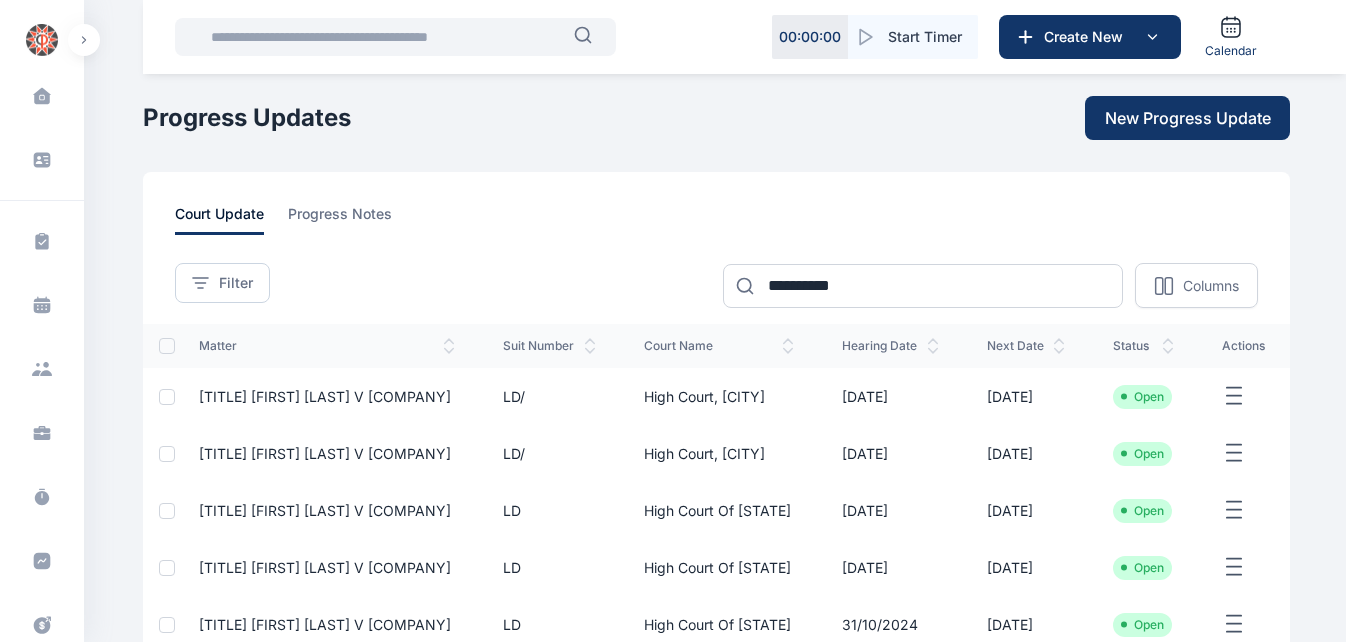 click 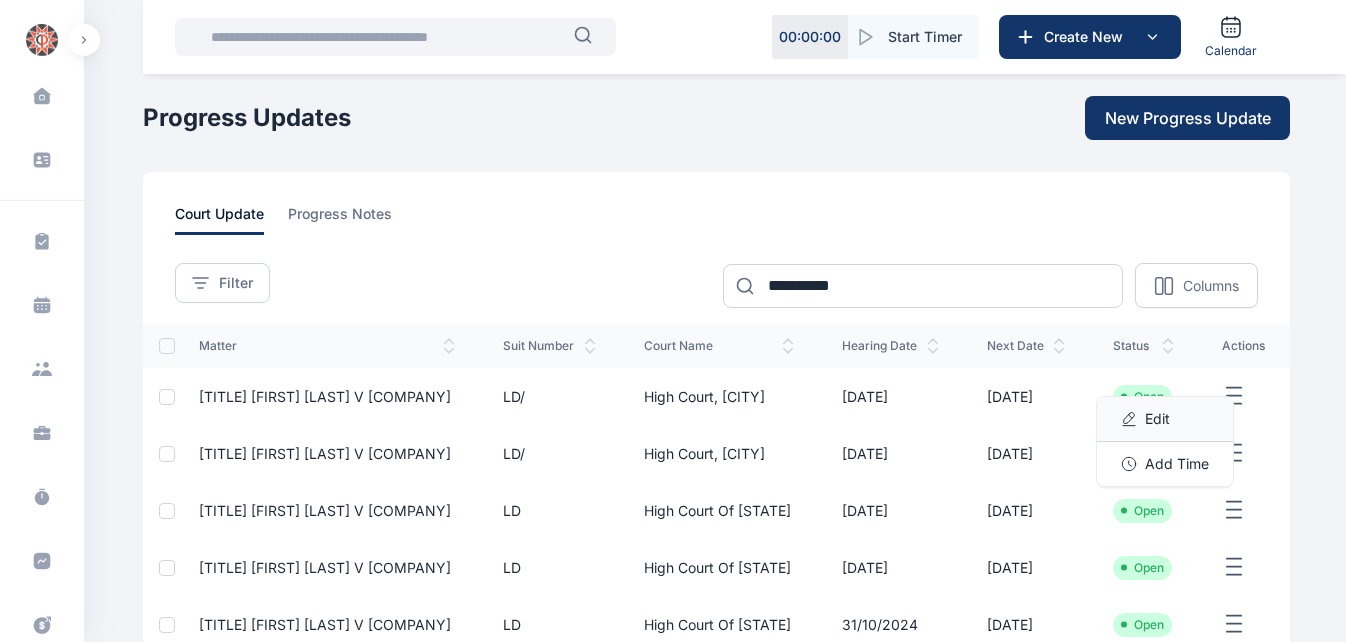 click on "Edit" at bounding box center (1165, 419) 